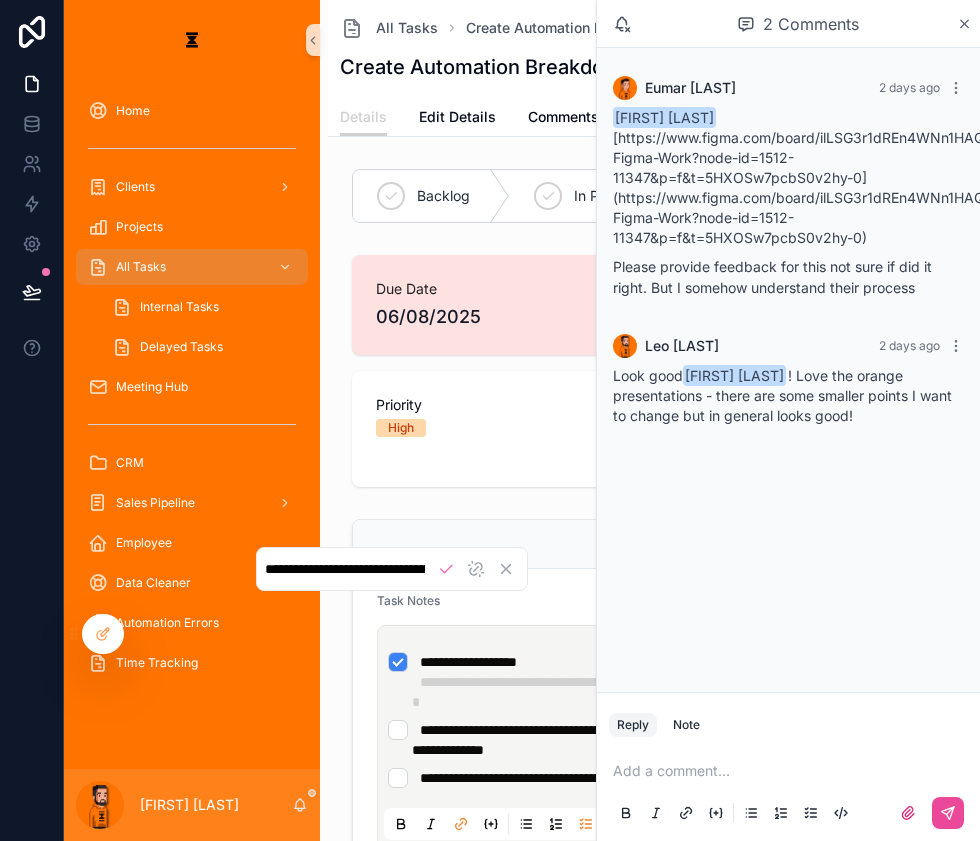 scroll, scrollTop: 0, scrollLeft: 0, axis: both 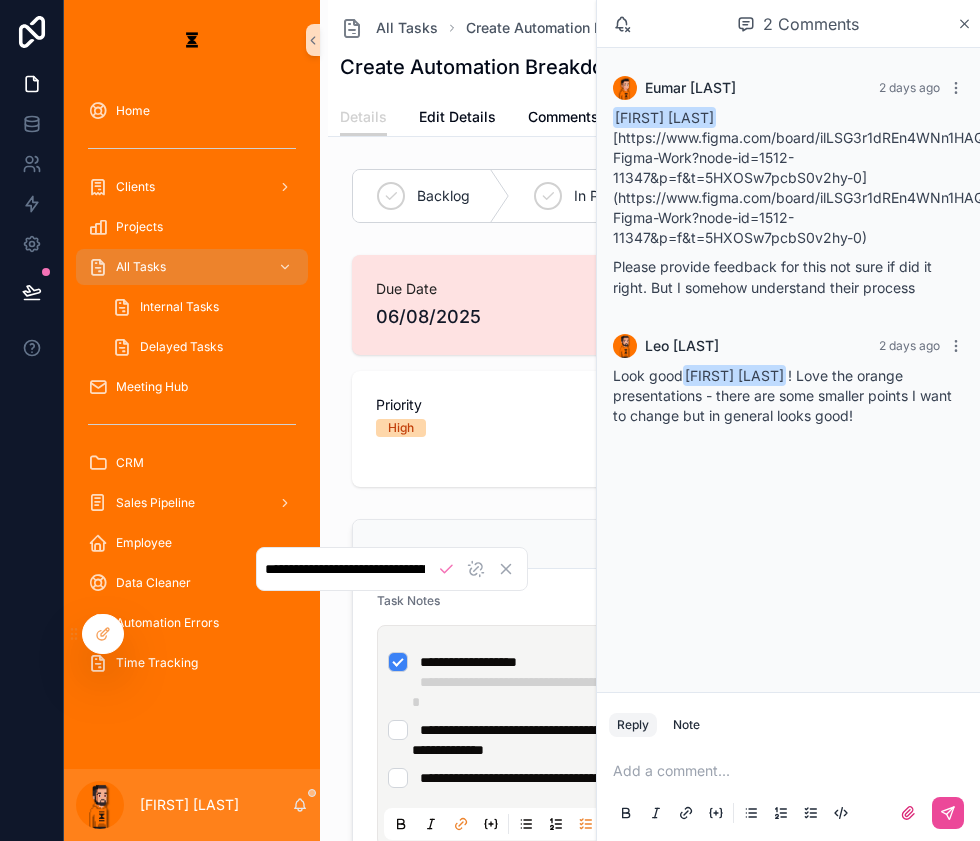 click on "Priority High" at bounding box center (499, 429) 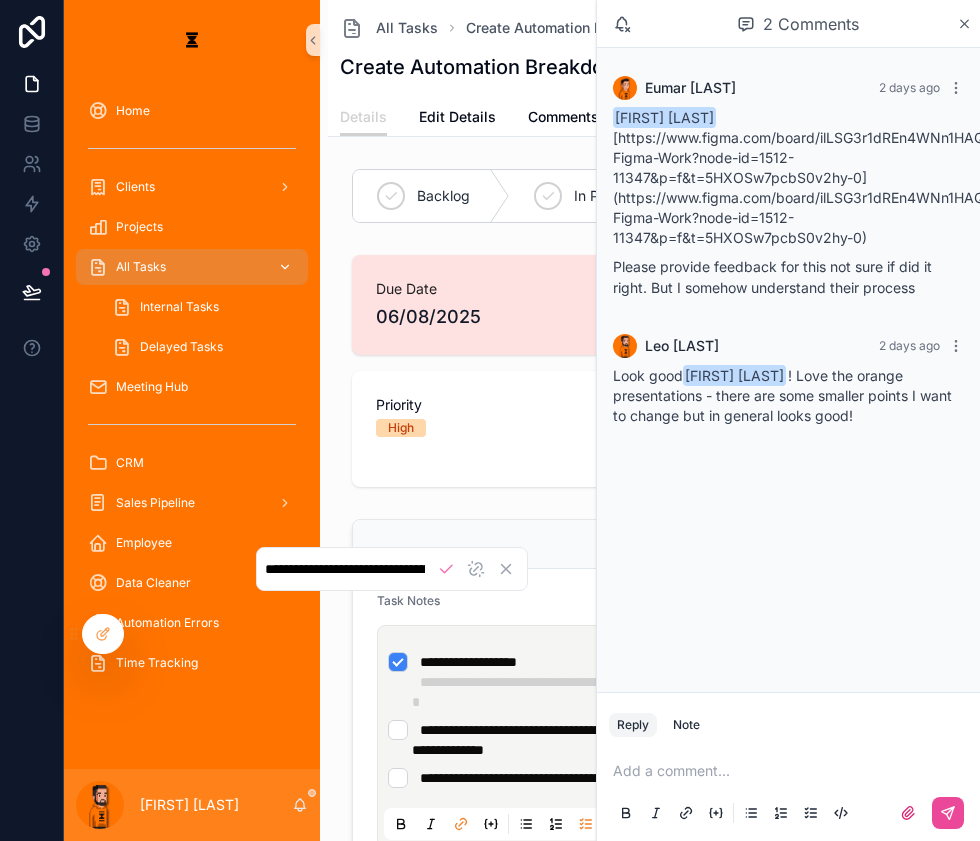 click on "All Tasks" at bounding box center (192, 267) 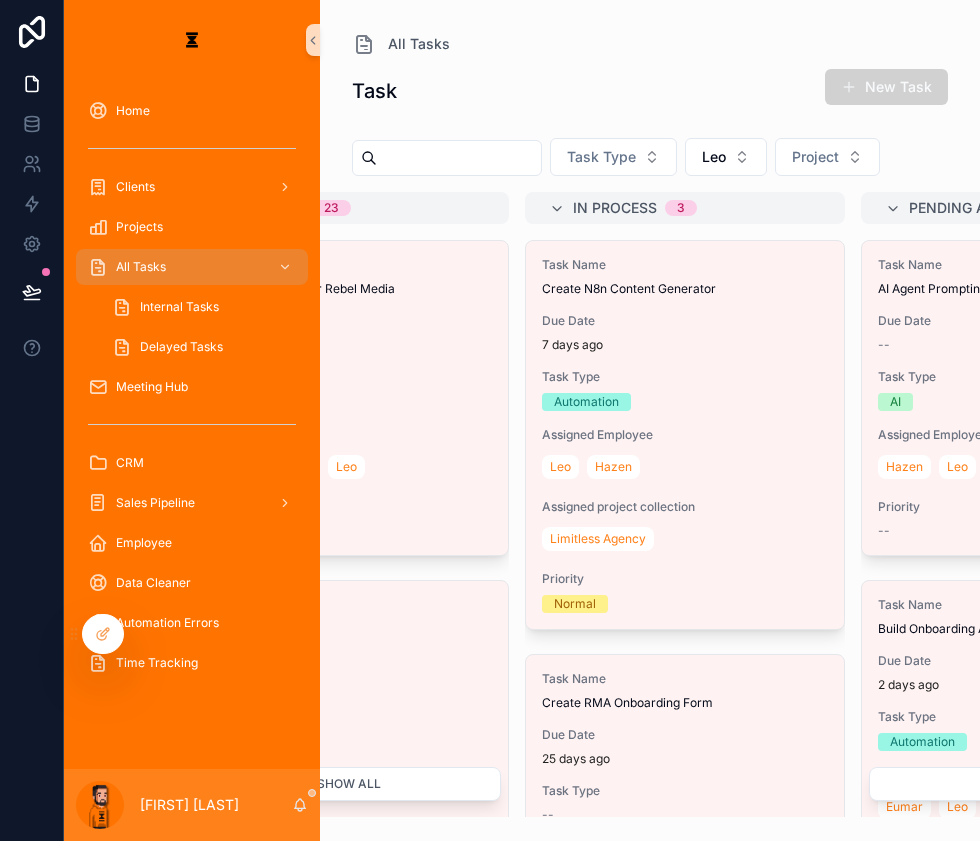 scroll, scrollTop: 0, scrollLeft: 0, axis: both 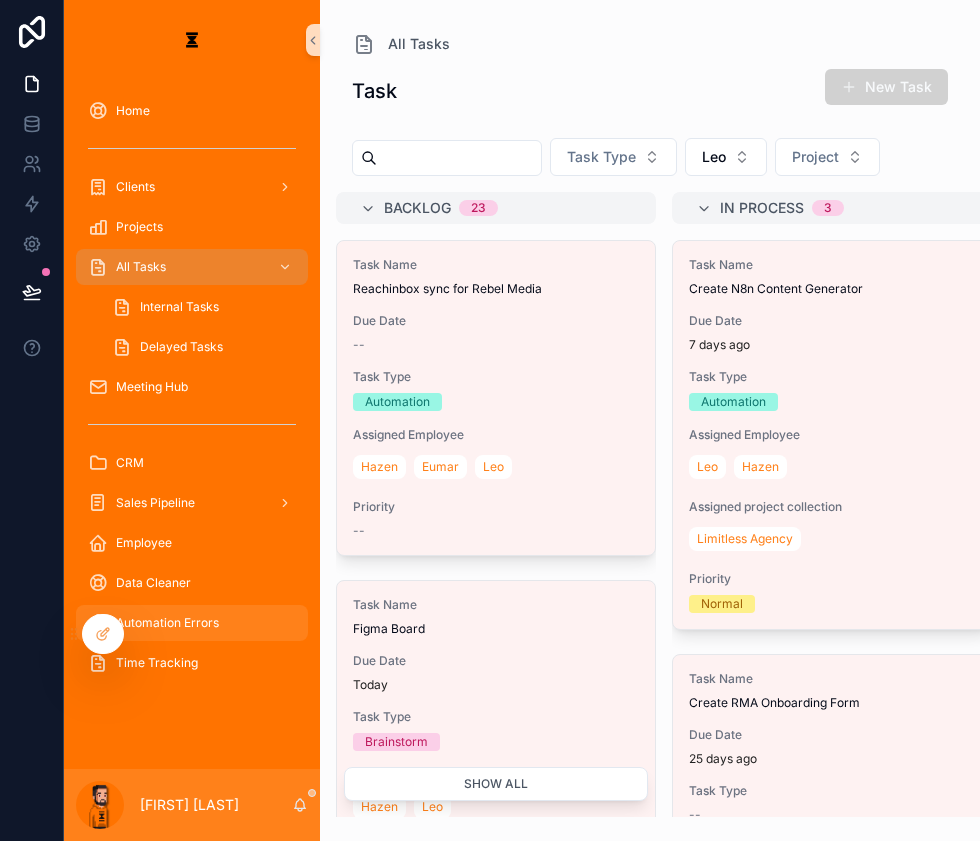 click on "Automation Errors" at bounding box center [192, 623] 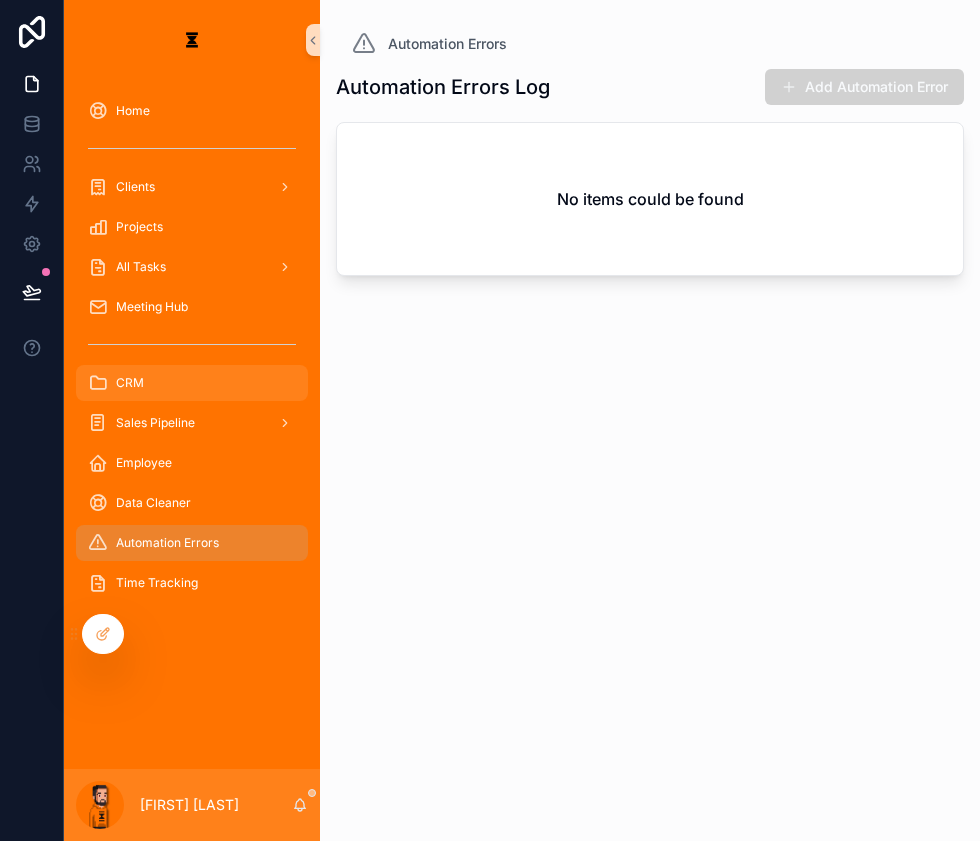 click on "CRM" at bounding box center (192, 383) 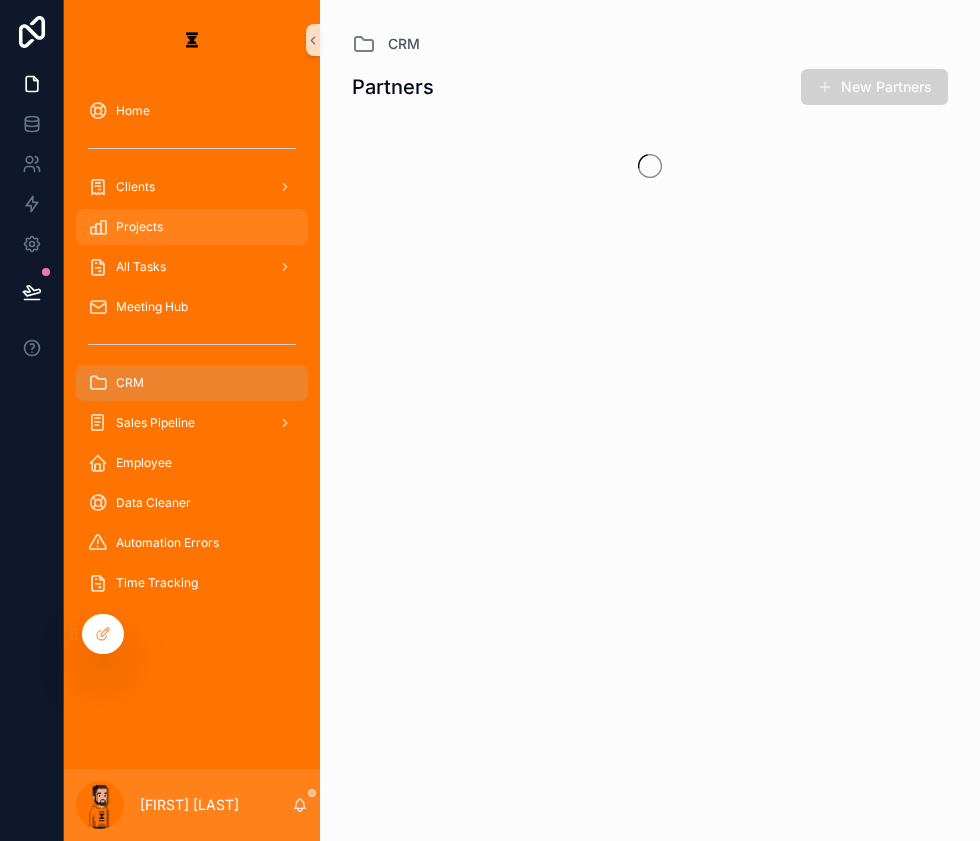 click on "Projects" at bounding box center [192, 227] 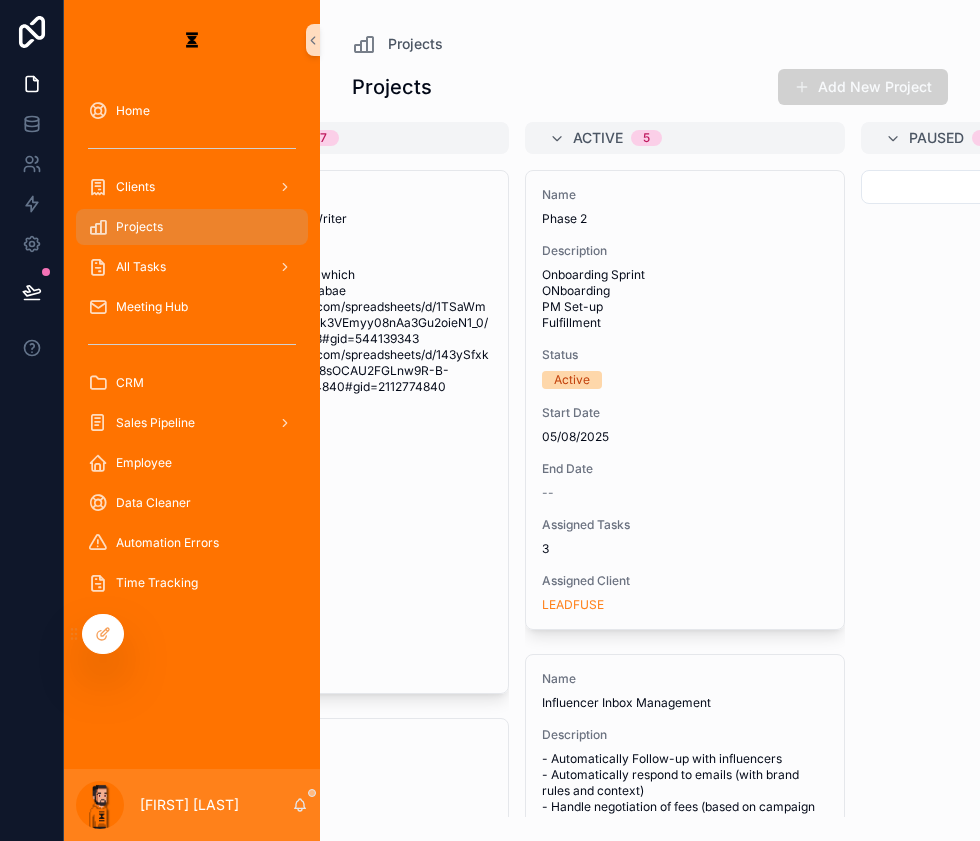 scroll, scrollTop: 0, scrollLeft: 0, axis: both 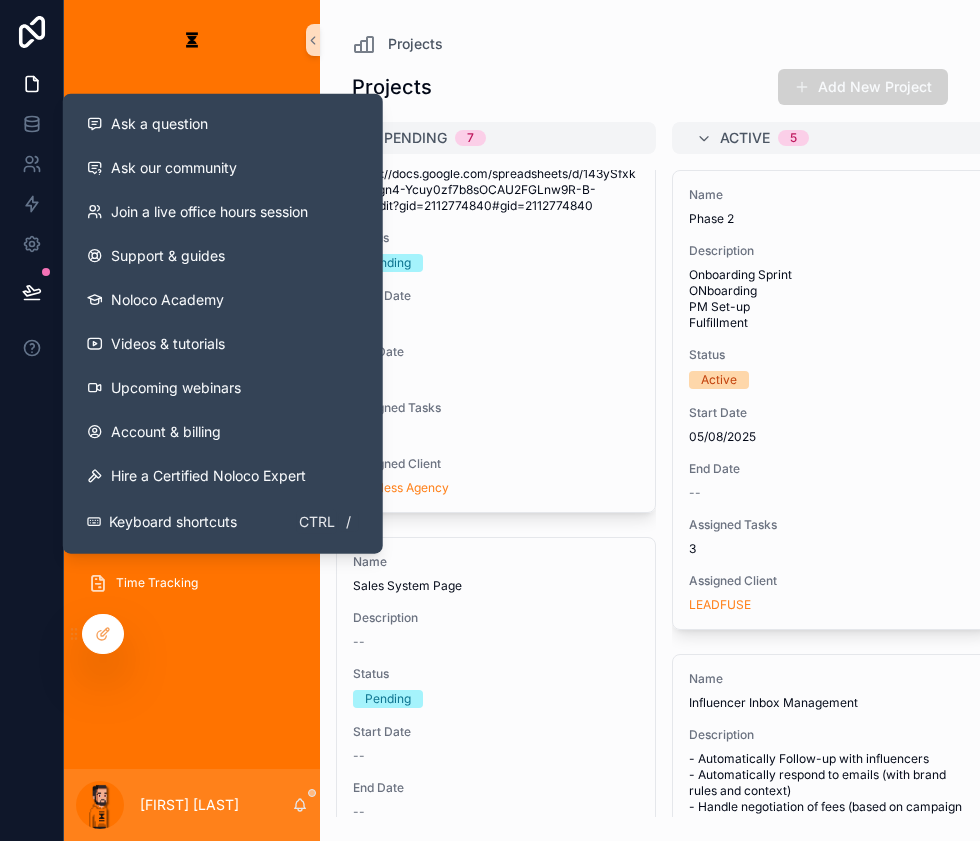 click on "Home Clients Projects All Tasks Meeting Hub CRM Sales Pipeline Employee Data Cleaner Automation Errors Time Tracking" at bounding box center [192, 424] 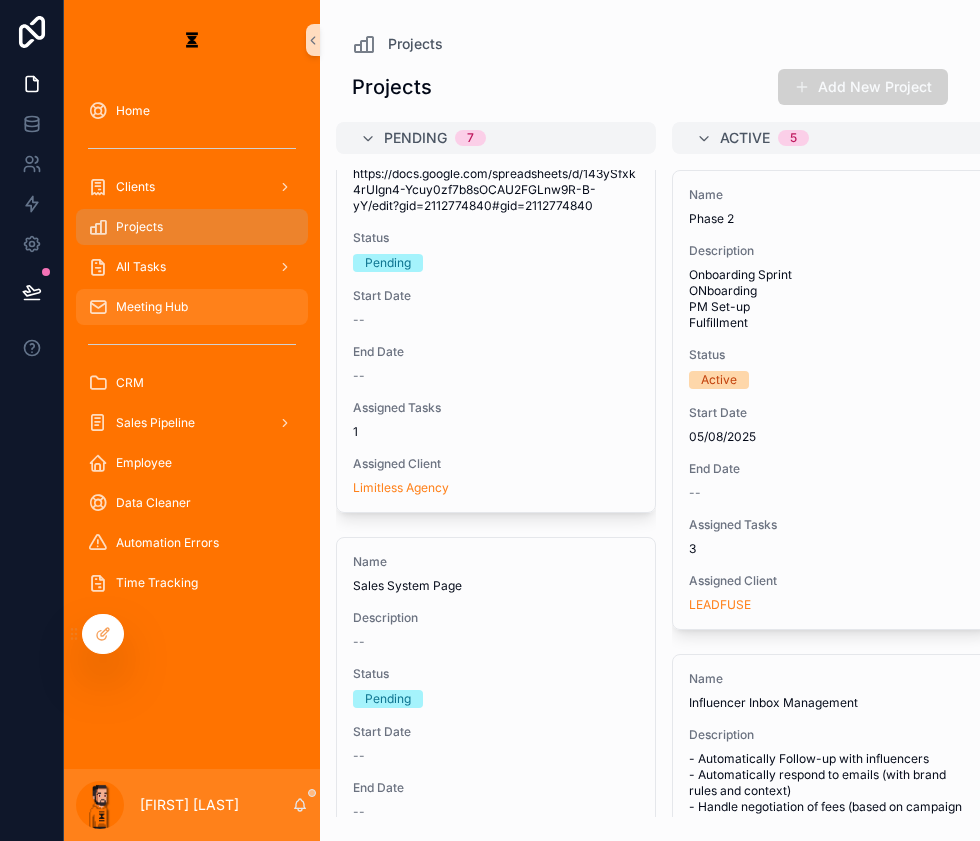 click on "Meeting Hub" at bounding box center [192, 307] 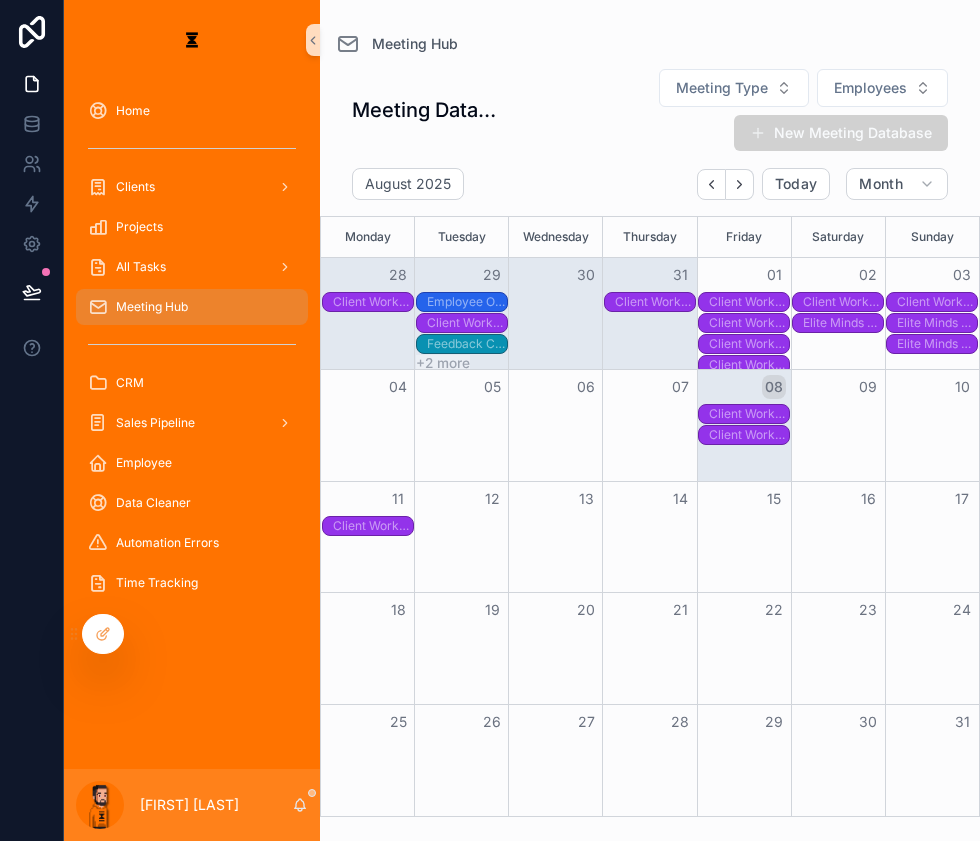click on "Client Workshop Session" at bounding box center [749, 456] 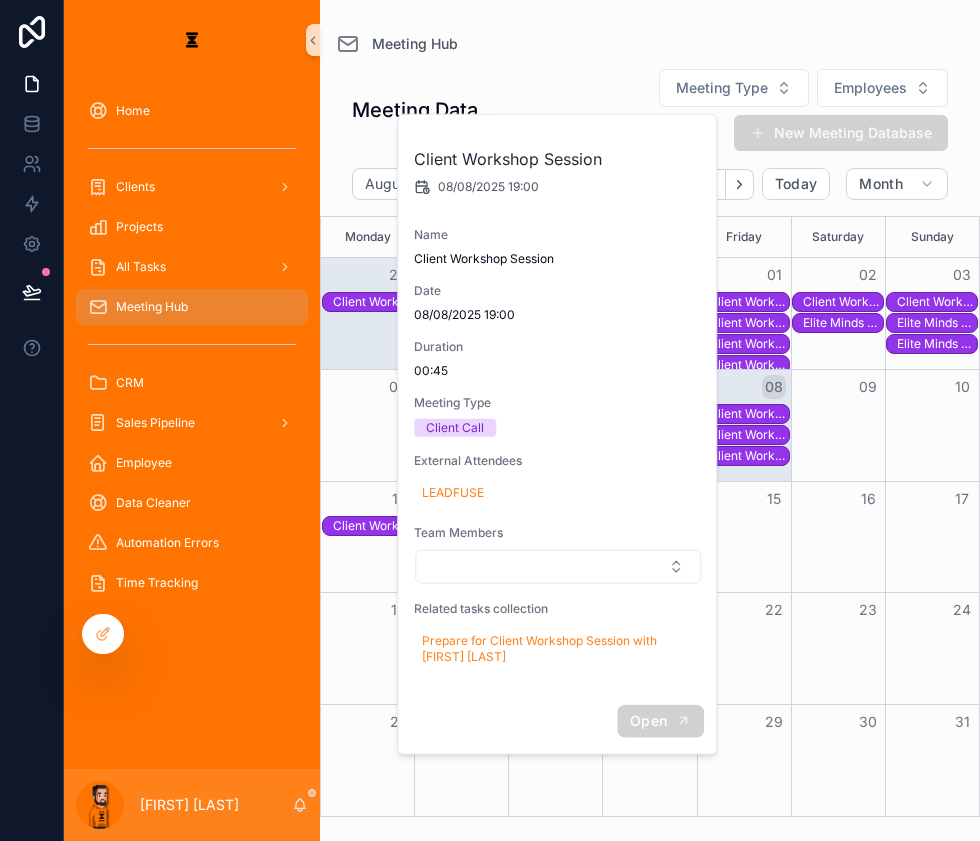 click on "Open" at bounding box center [648, 721] 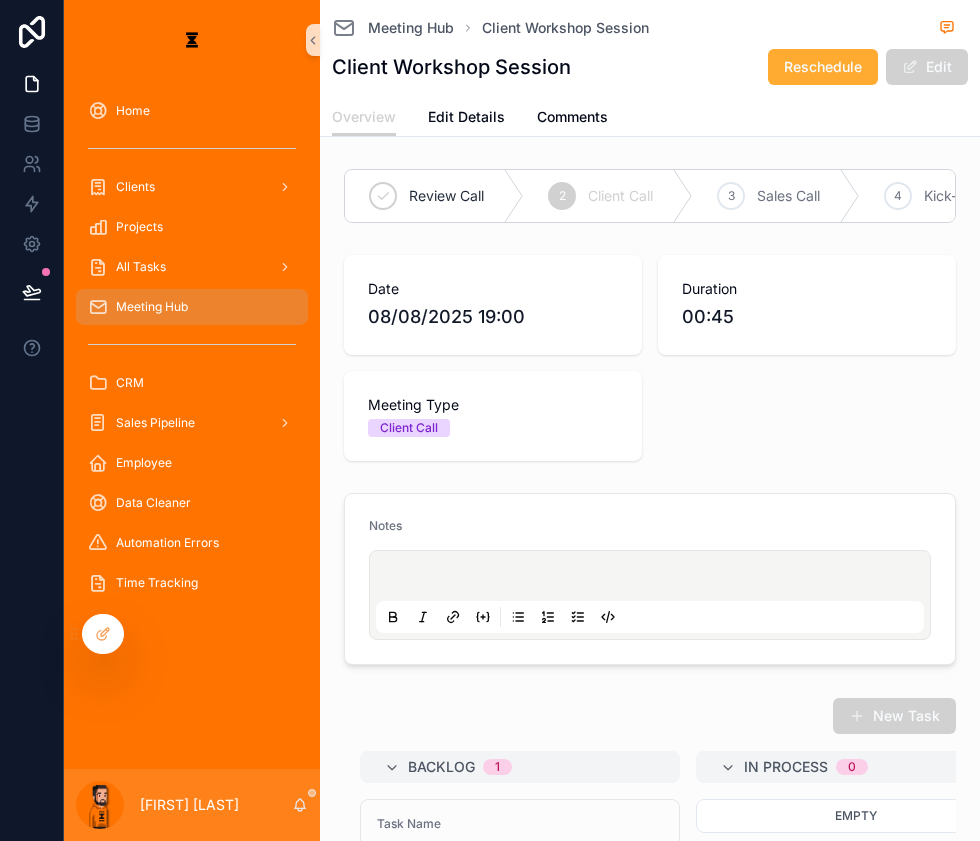 click at bounding box center (654, 579) 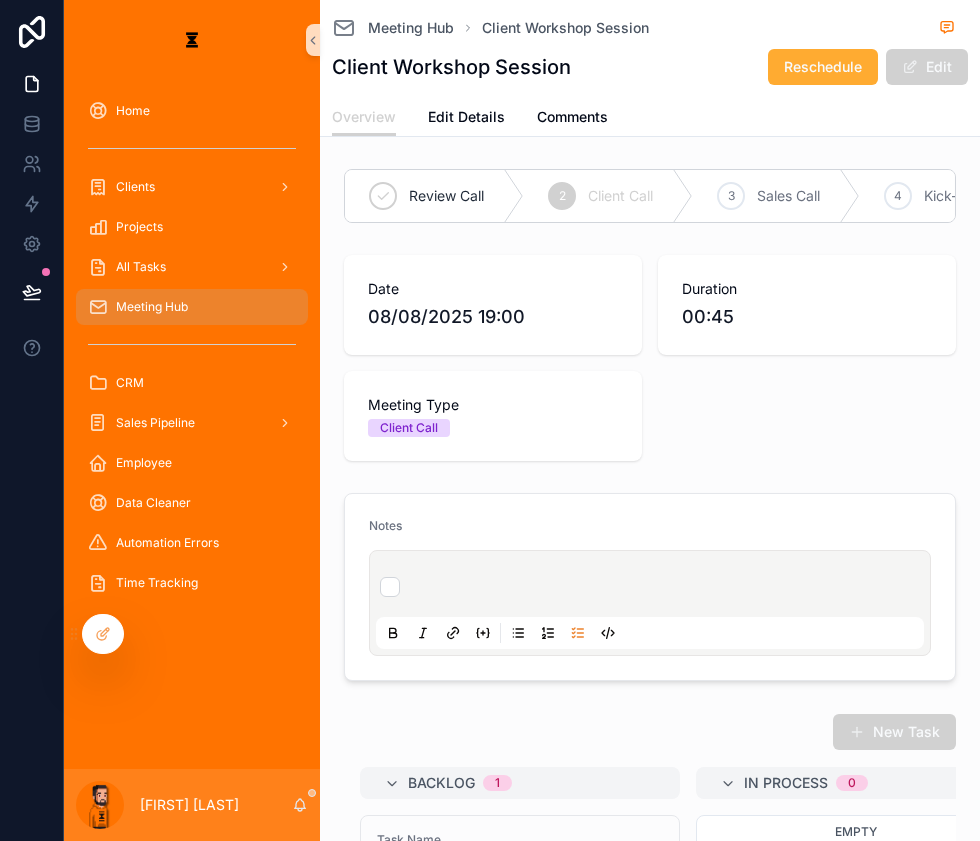 click at bounding box center (654, 587) 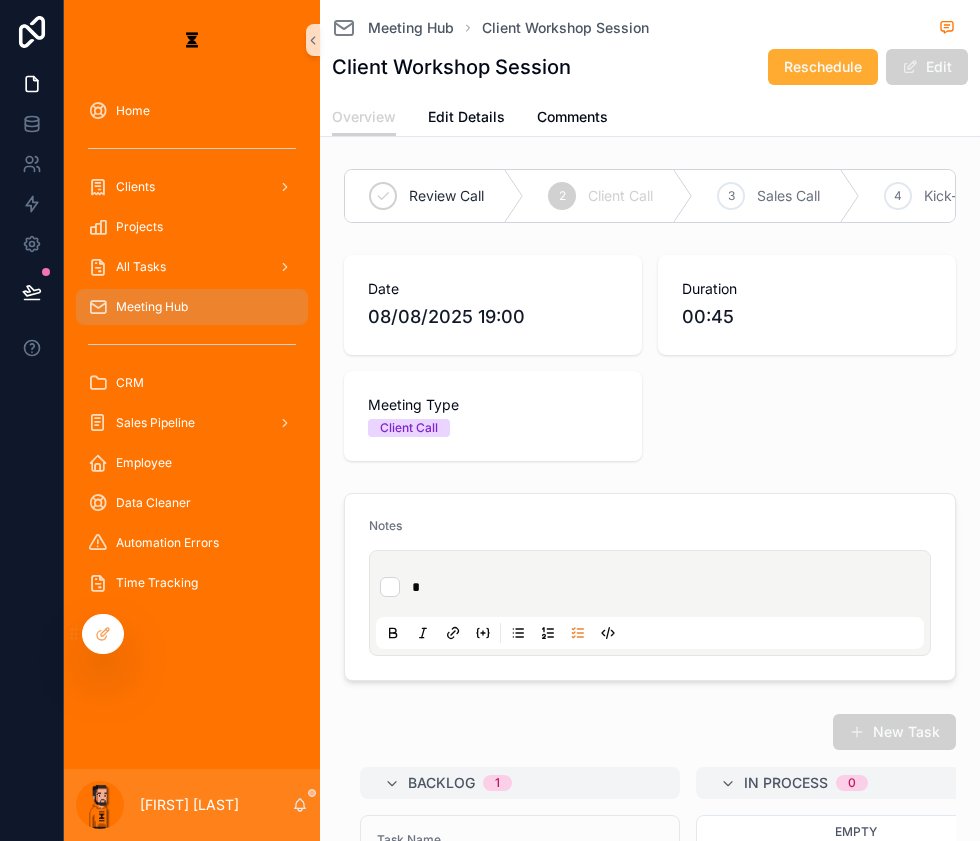 type 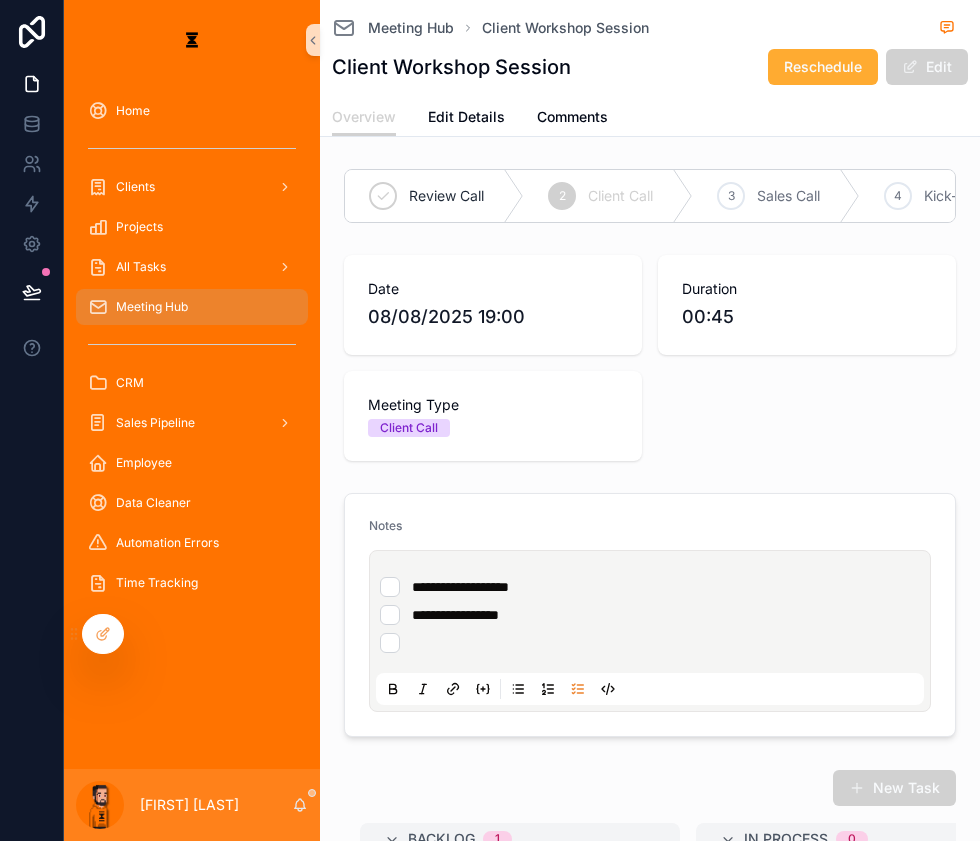click at bounding box center [650, 643] 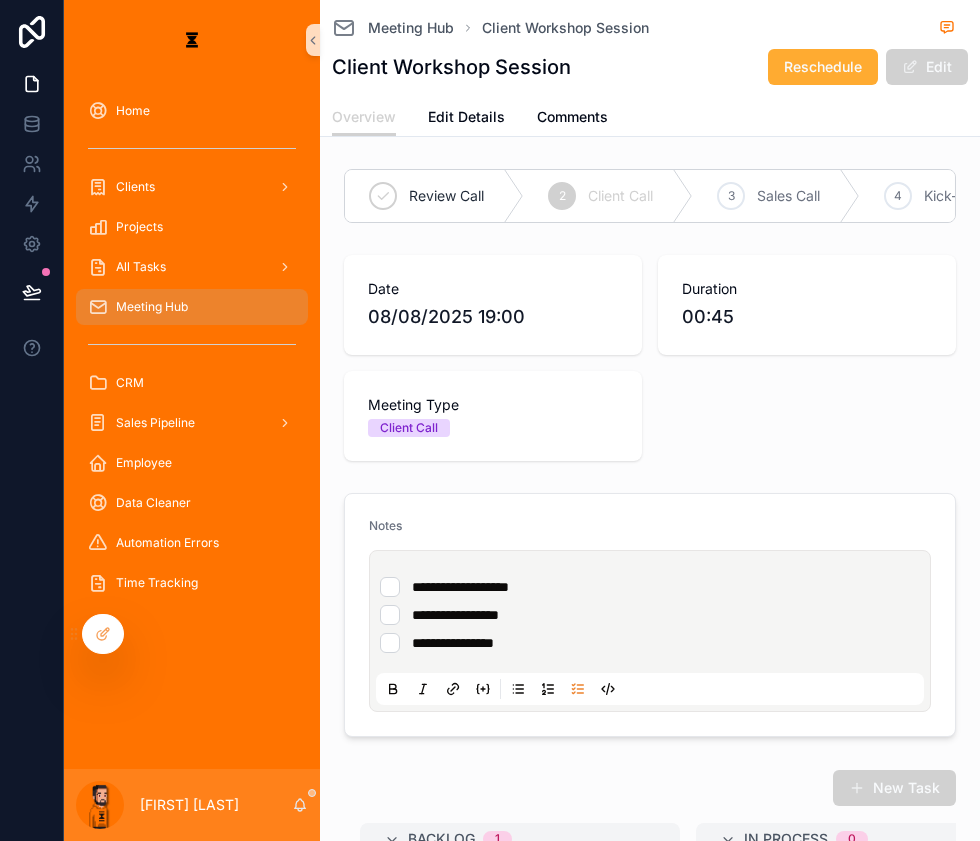 click on "**********" at bounding box center (650, 615) 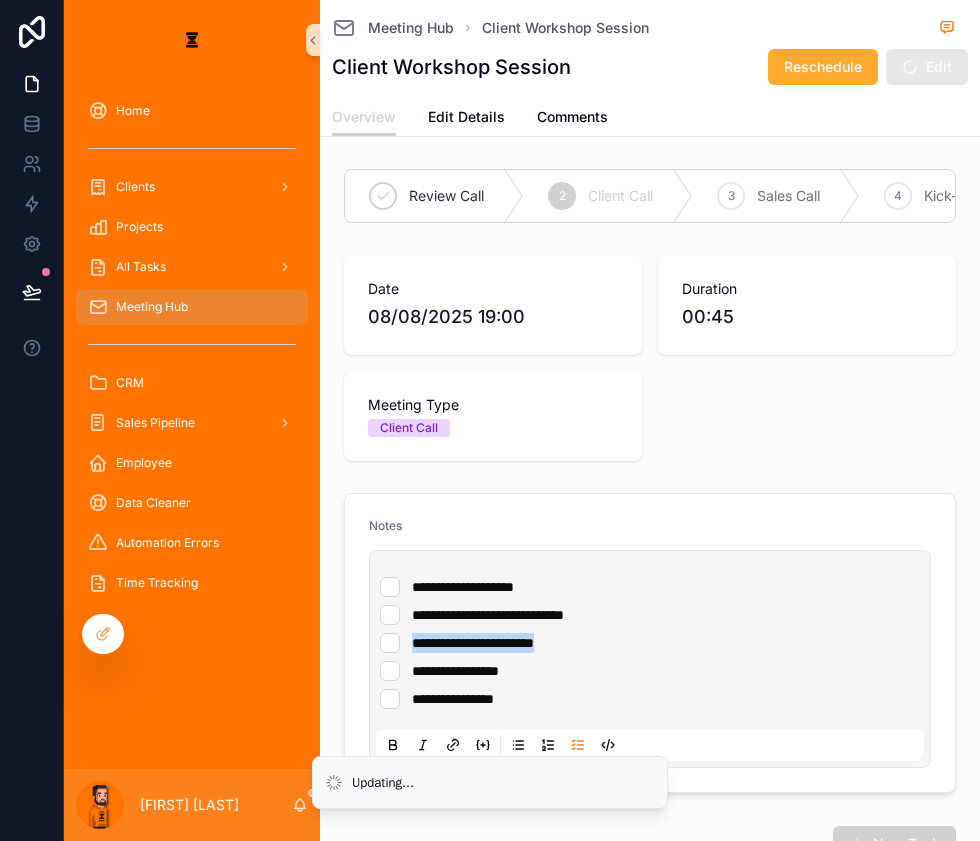 drag, startPoint x: 509, startPoint y: 574, endPoint x: 352, endPoint y: 581, distance: 157.15598 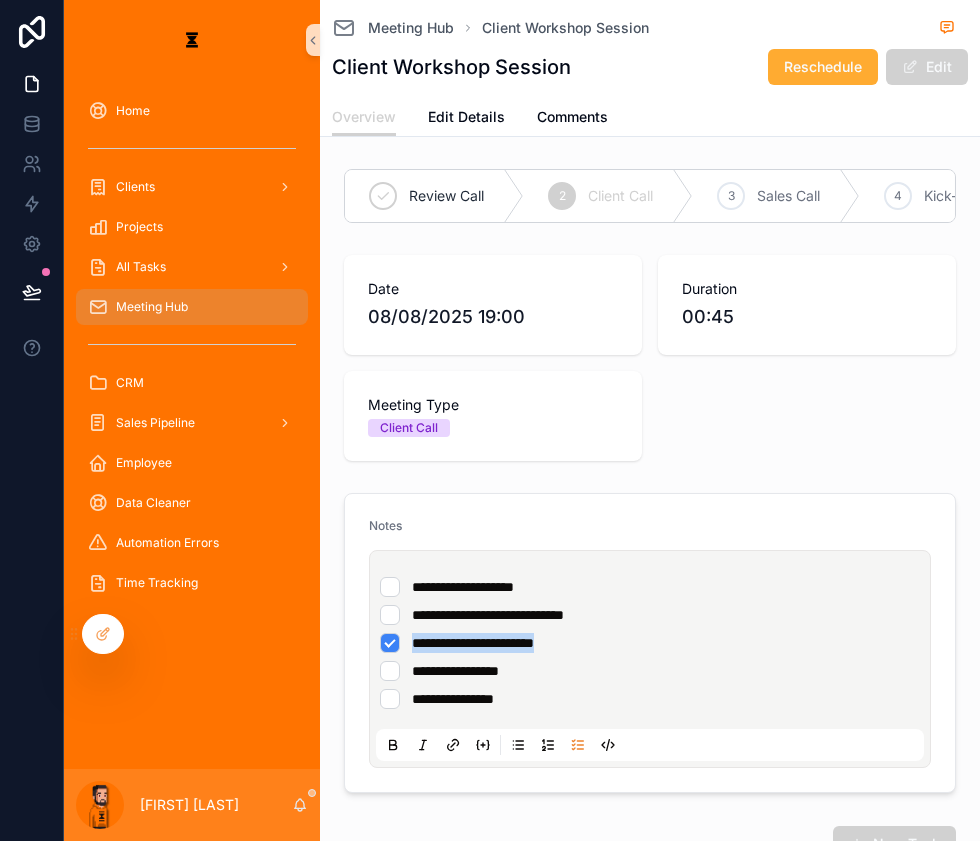 type on "*" 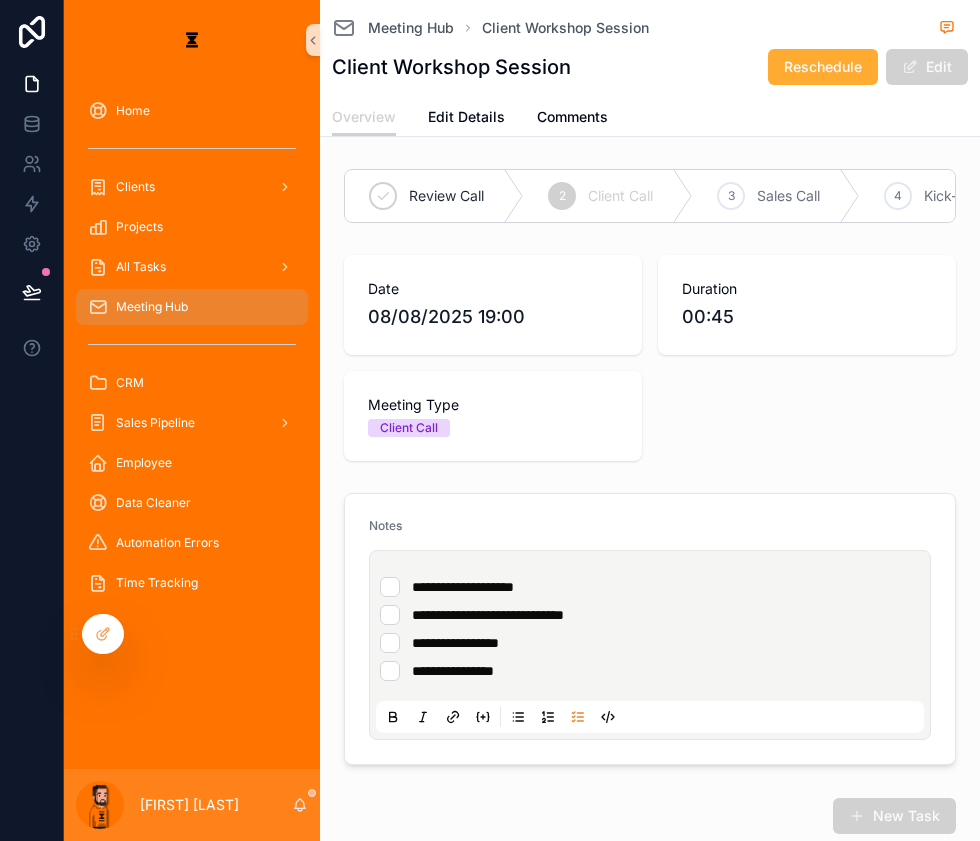 click on "**********" at bounding box center (650, 587) 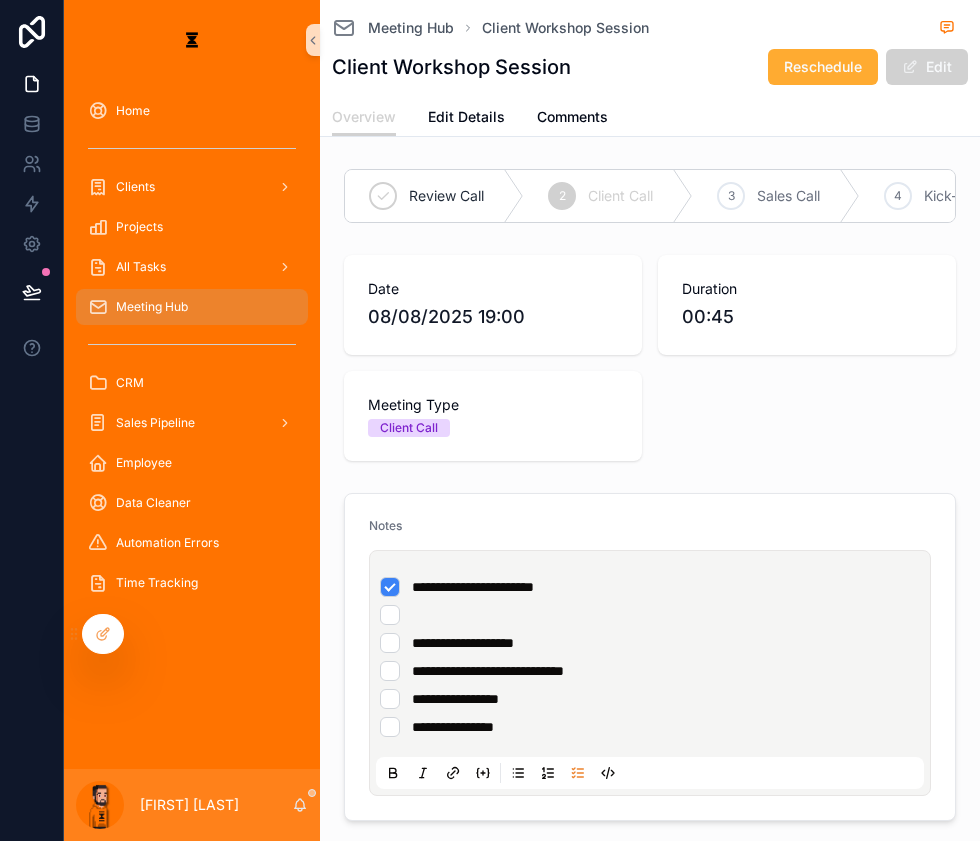 click on "**********" at bounding box center [650, 587] 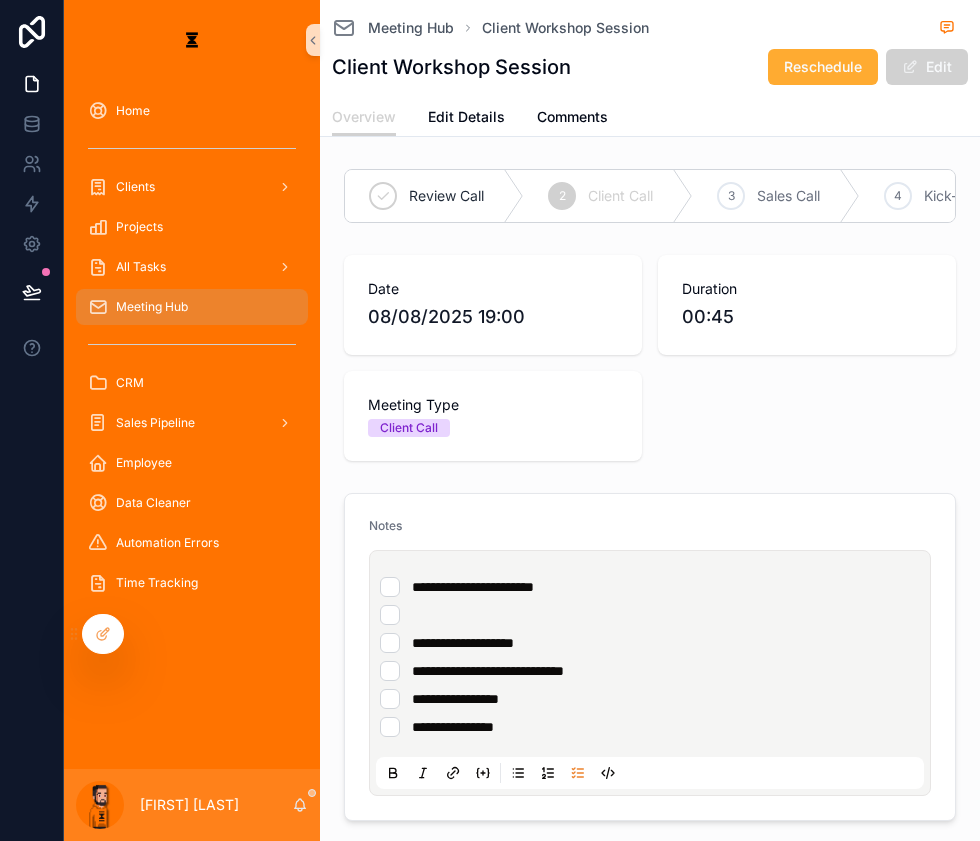 click at bounding box center [650, 615] 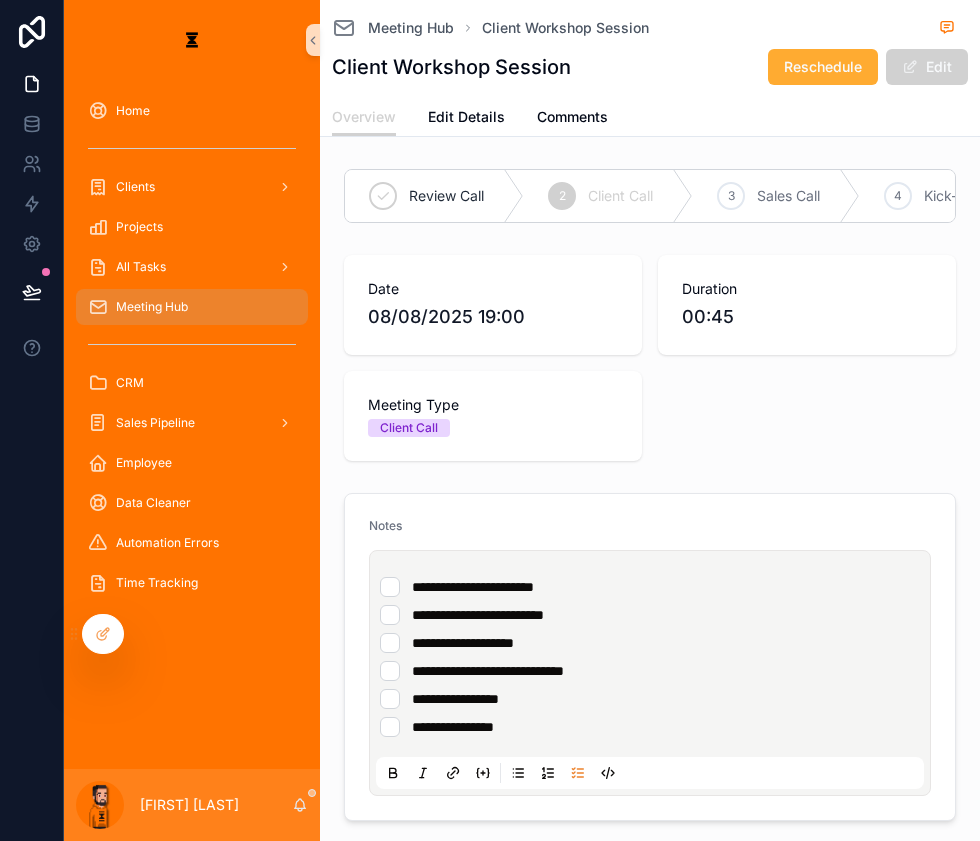 click on "**********" at bounding box center (654, 657) 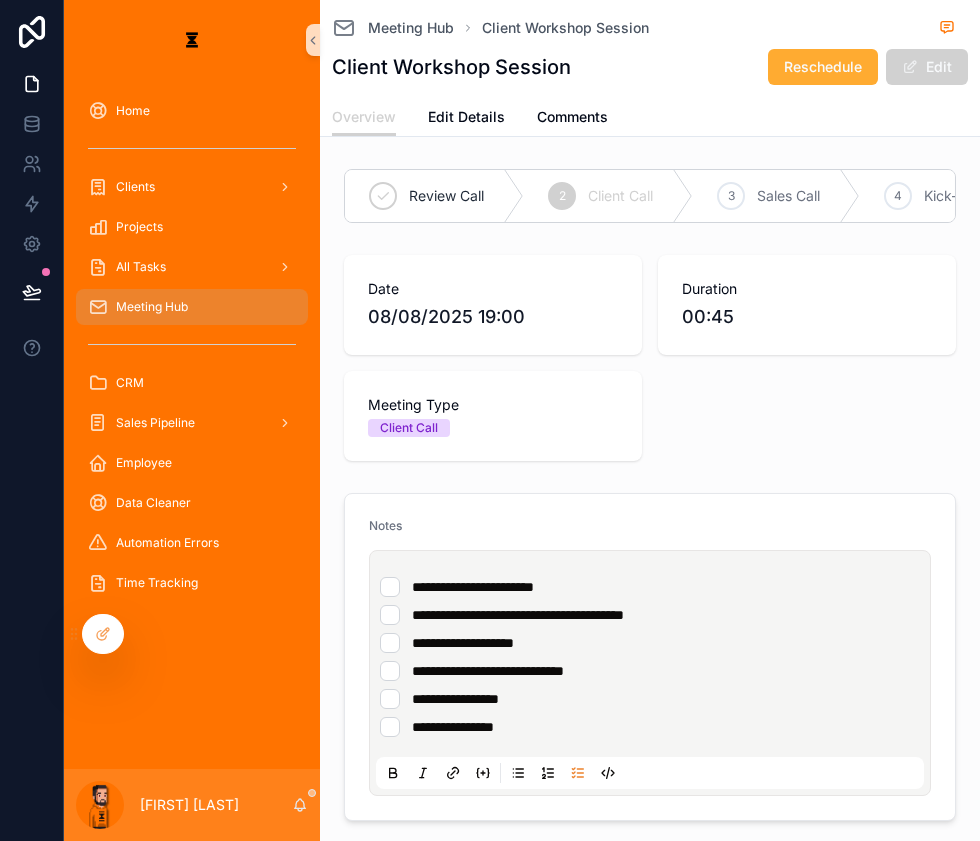click on "**********" at bounding box center (650, 587) 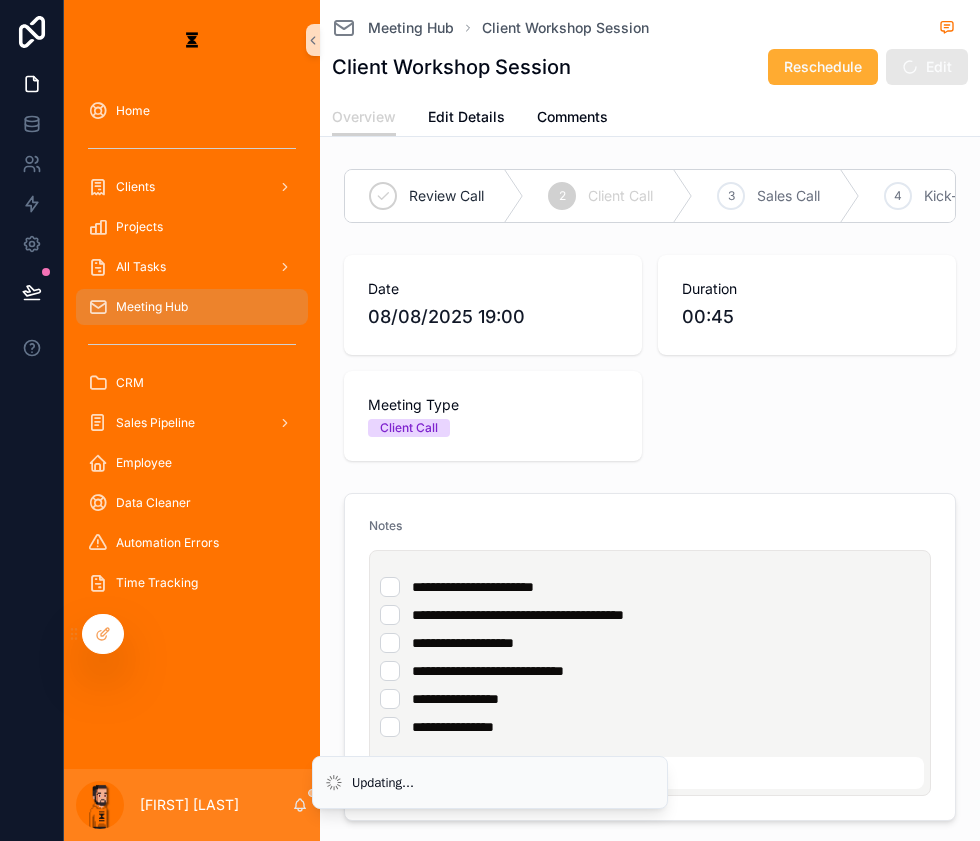 drag, startPoint x: 588, startPoint y: 555, endPoint x: 666, endPoint y: 559, distance: 78.10249 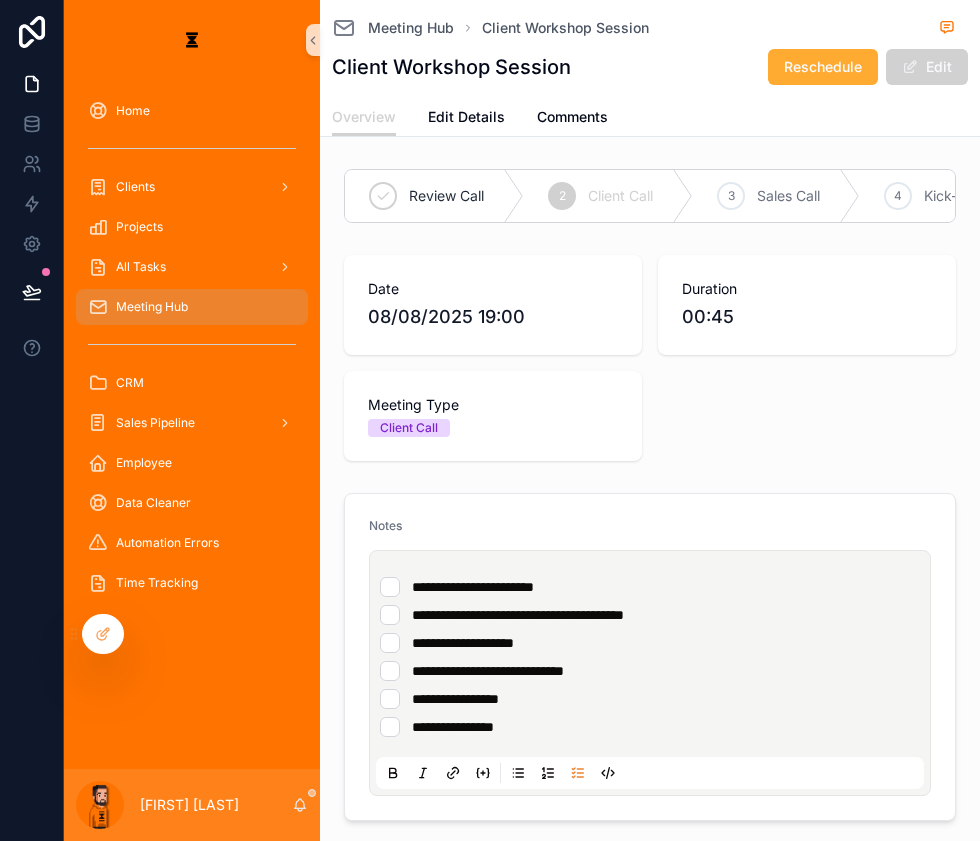 click on "**********" at bounding box center [650, 615] 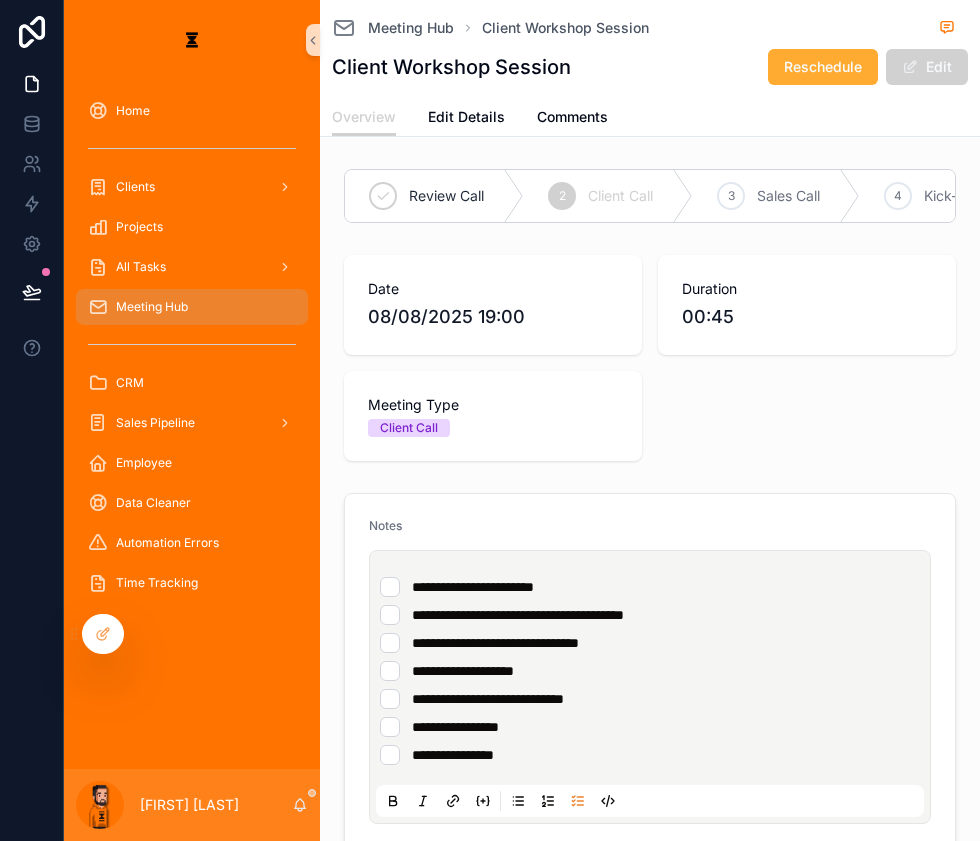 click on "**********" at bounding box center [654, 671] 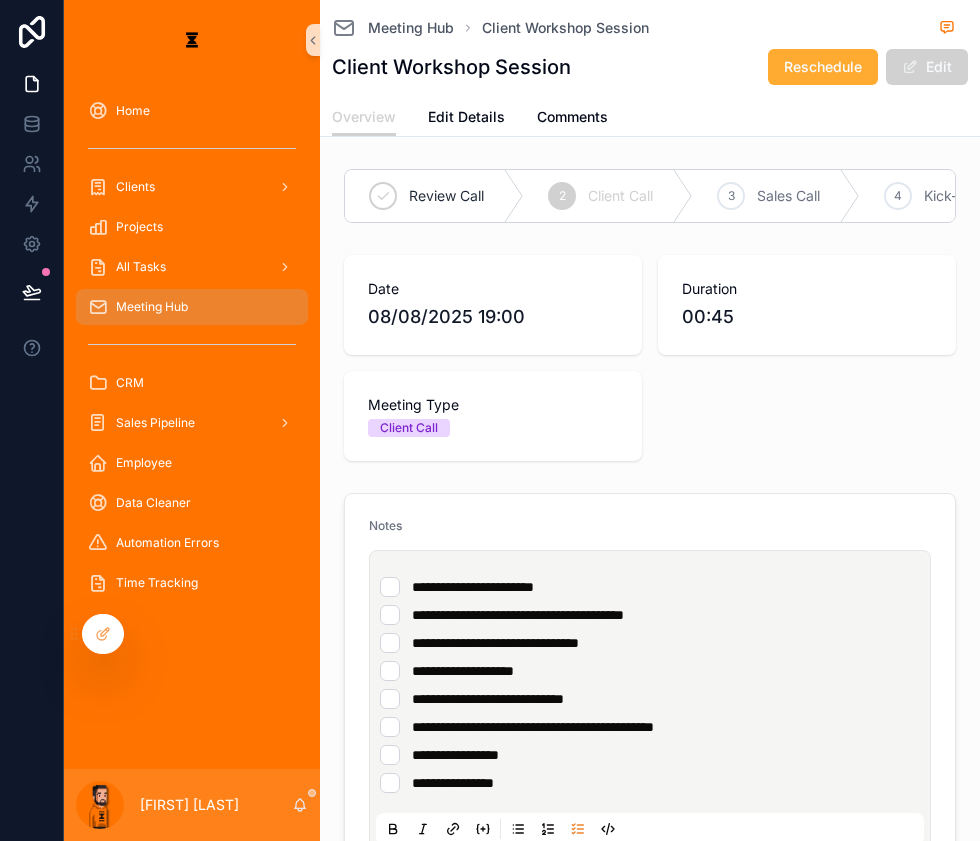 click on "All Tasks" at bounding box center (192, 267) 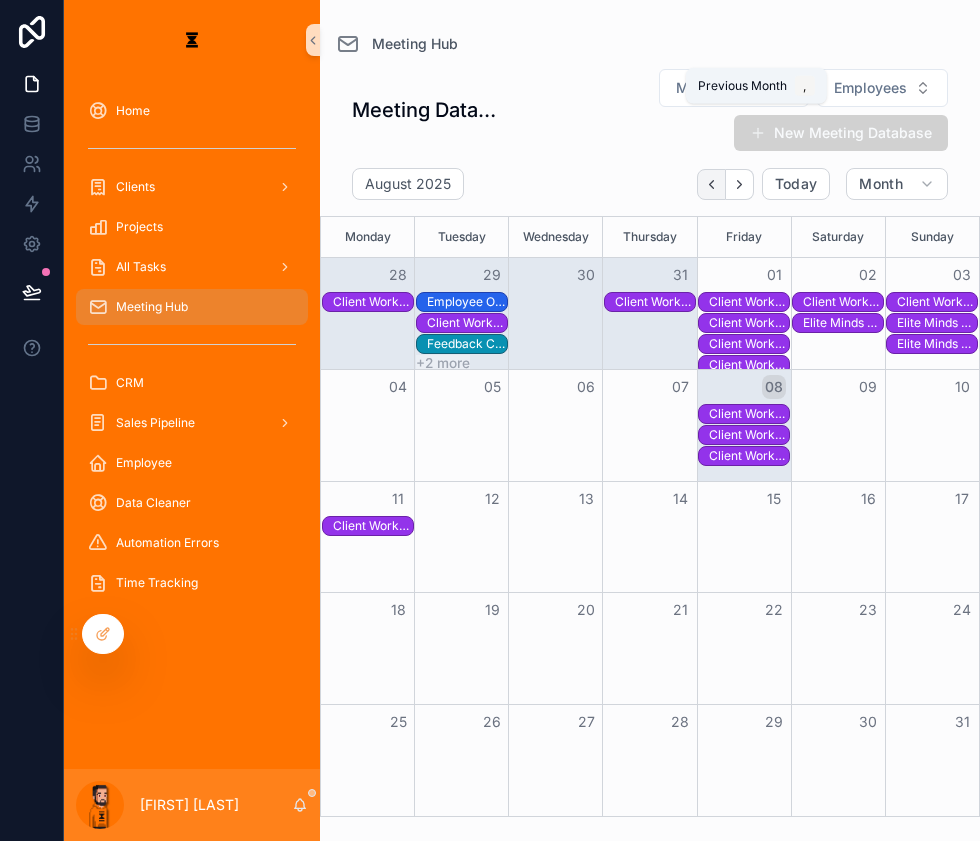 click at bounding box center (711, 184) 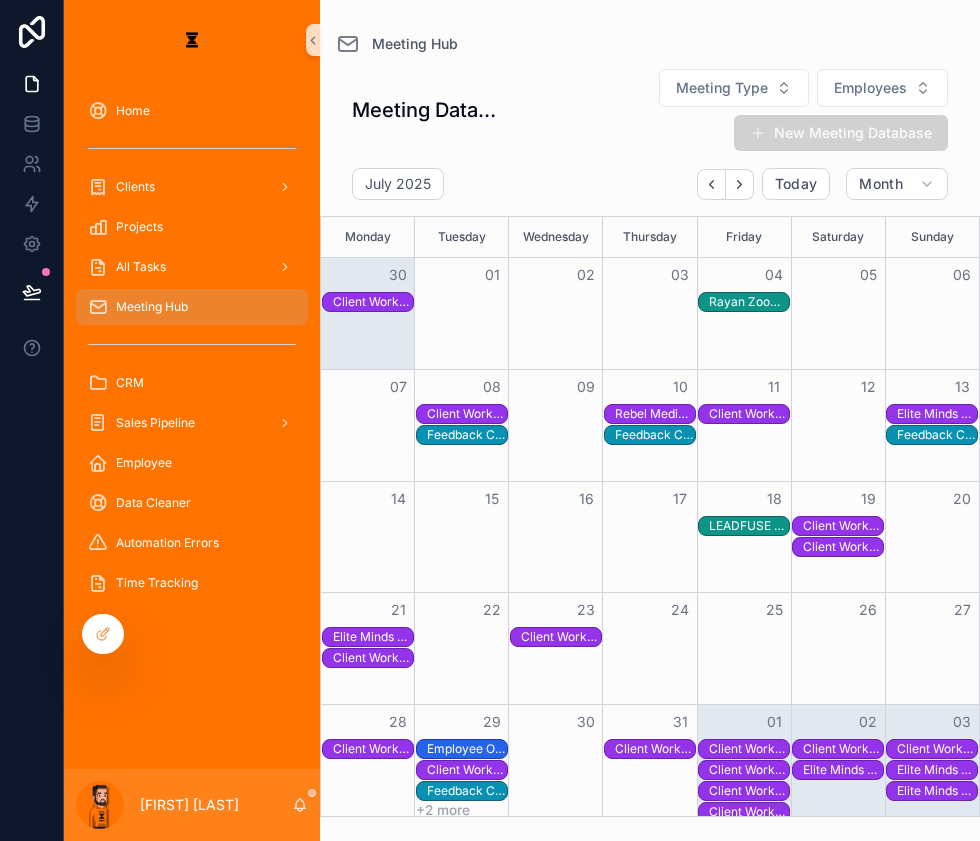 click on "Feedback Call with [FIRST] [LAST]" at bounding box center (467, 791) 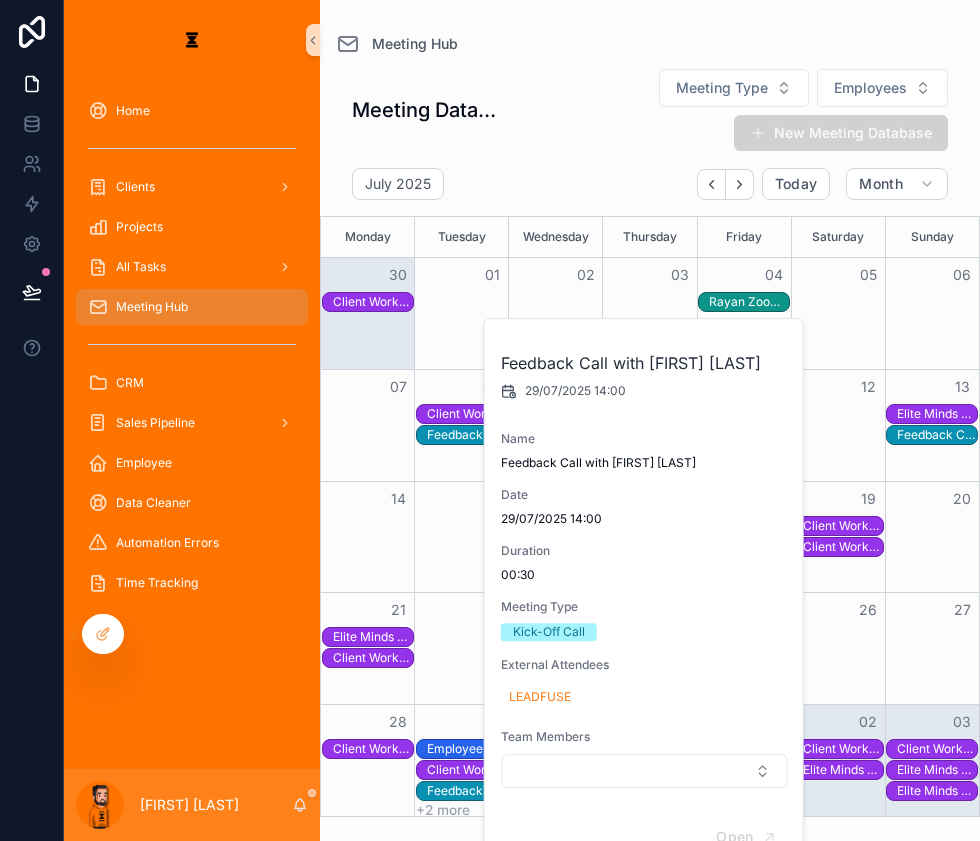 click on "Employee Onboarding" at bounding box center [467, 749] 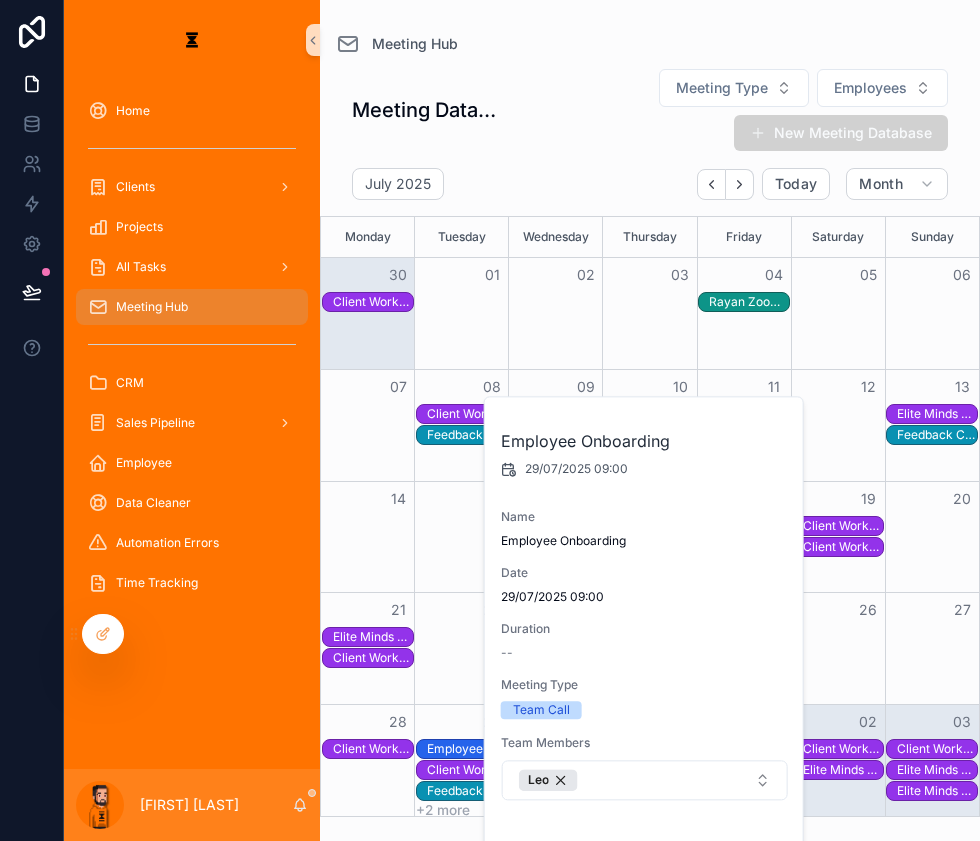 drag, startPoint x: 409, startPoint y: 697, endPoint x: 378, endPoint y: 711, distance: 34.0147 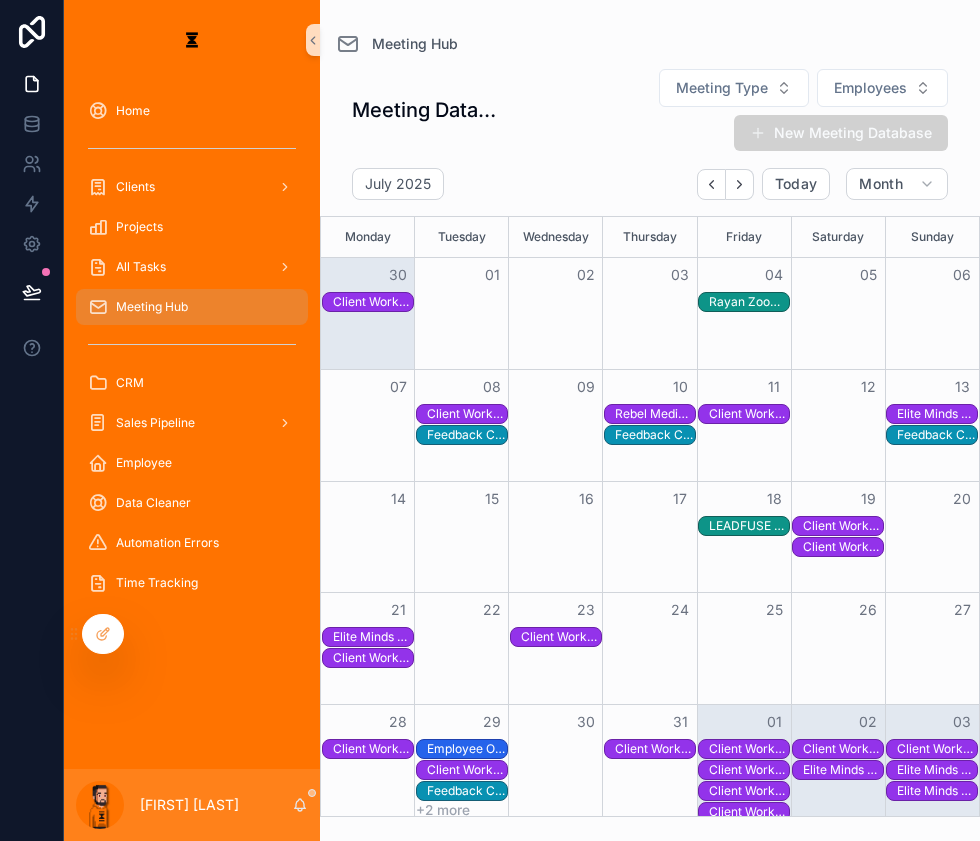click on "Client Workshop Session" at bounding box center [373, 749] 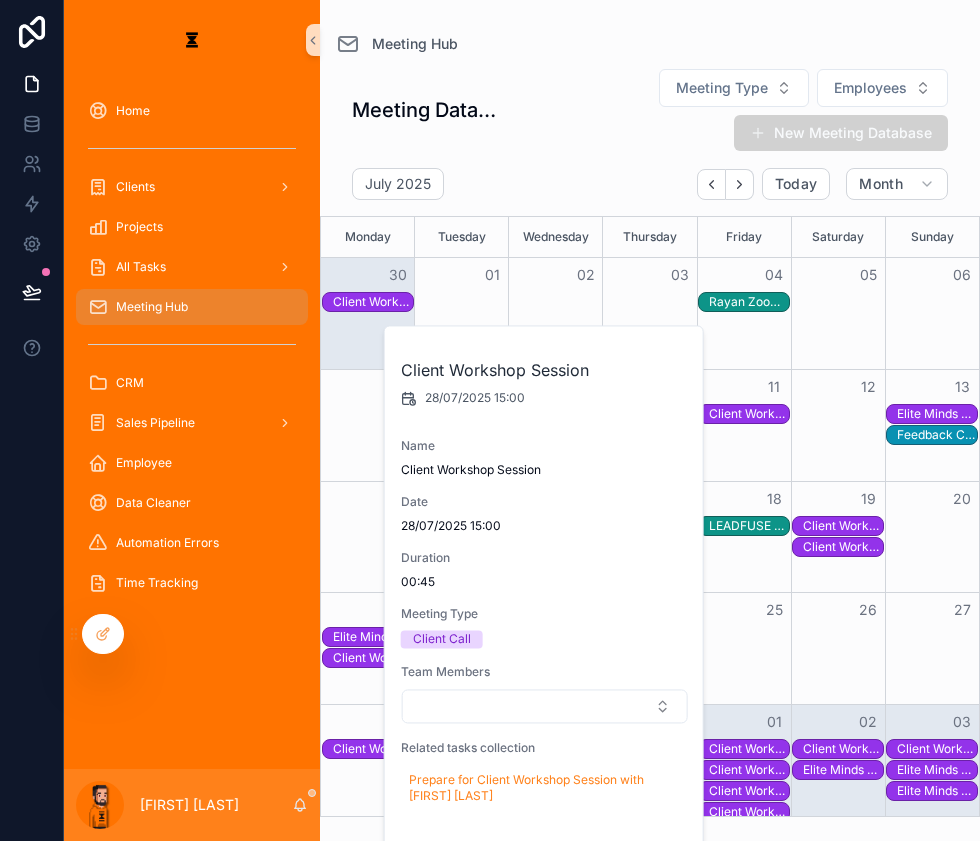 click at bounding box center (367, 648) 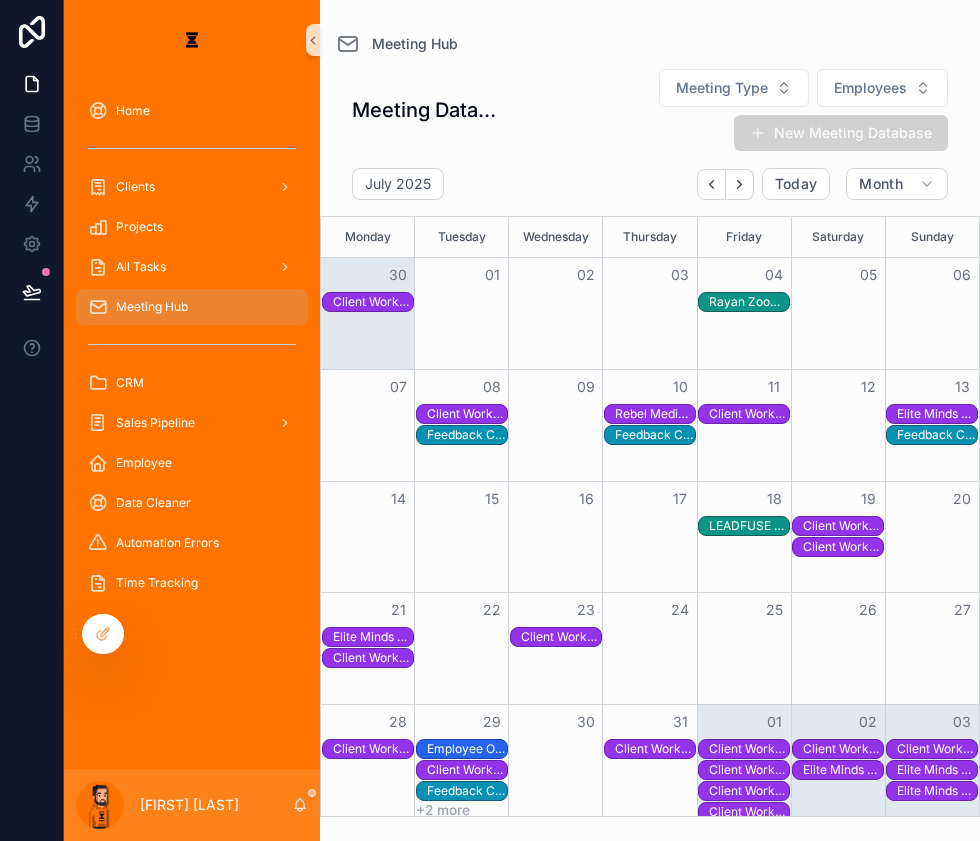 click on "Client Workshop Session" at bounding box center [561, 637] 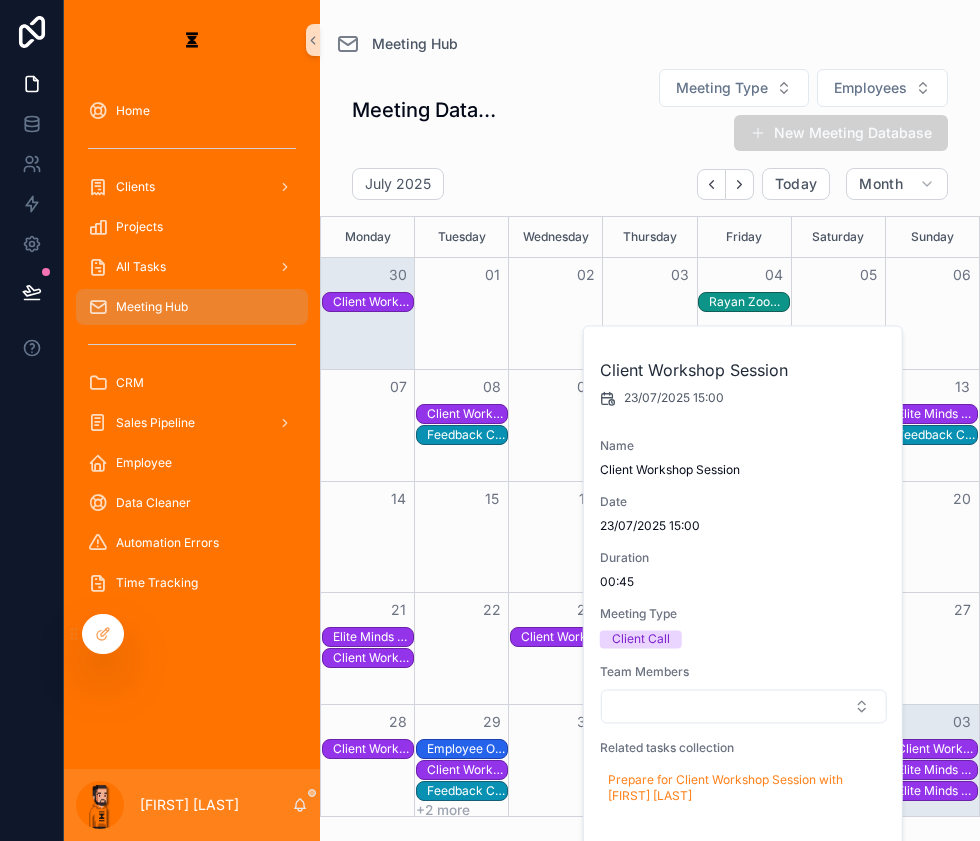 drag, startPoint x: 496, startPoint y: 648, endPoint x: 765, endPoint y: 685, distance: 271.53268 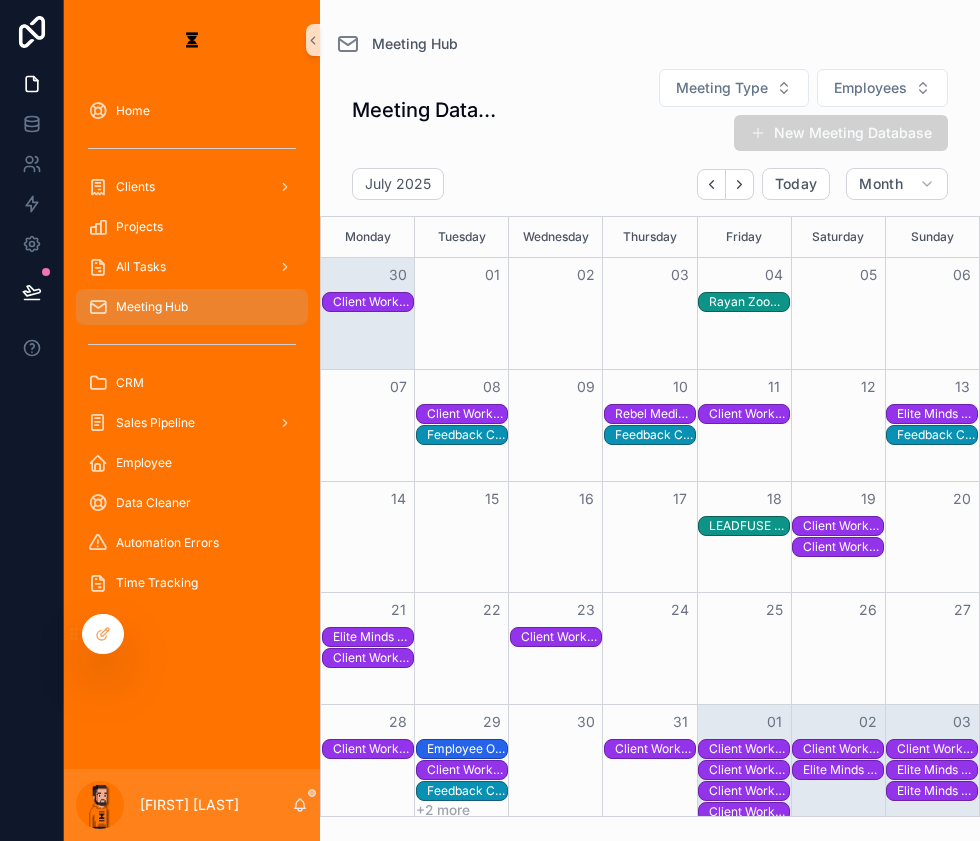click on "Client Workshop Session" at bounding box center [749, 749] 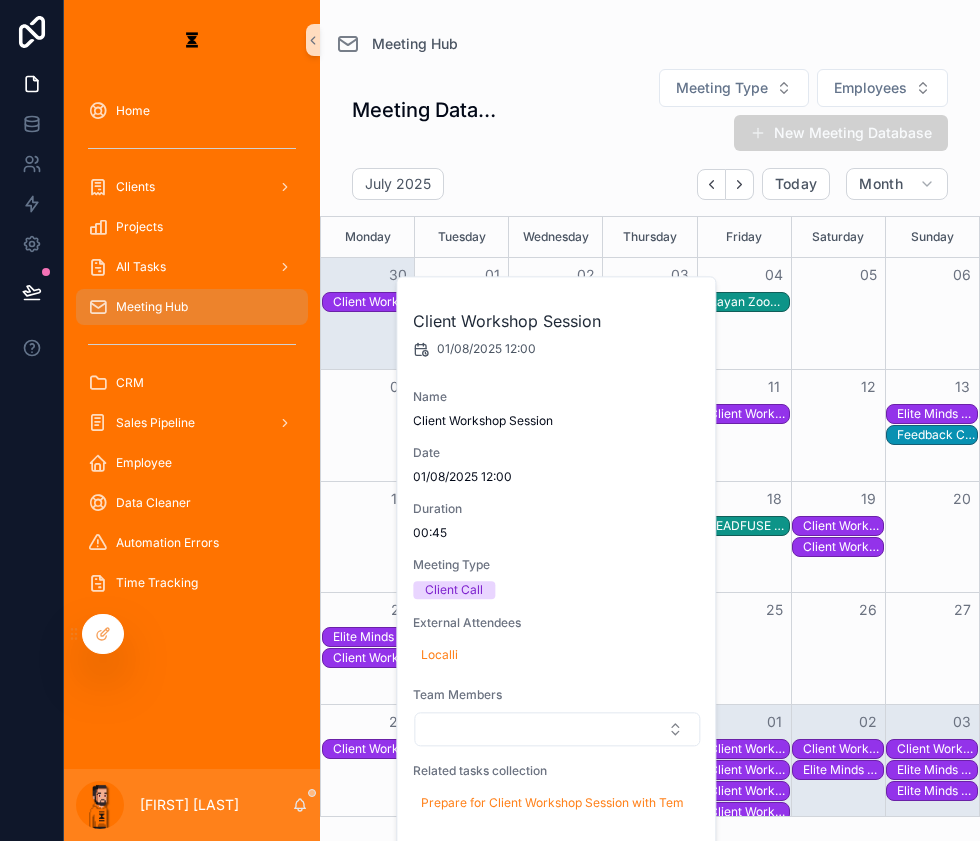 click on "Client Workshop Session" at bounding box center (749, 770) 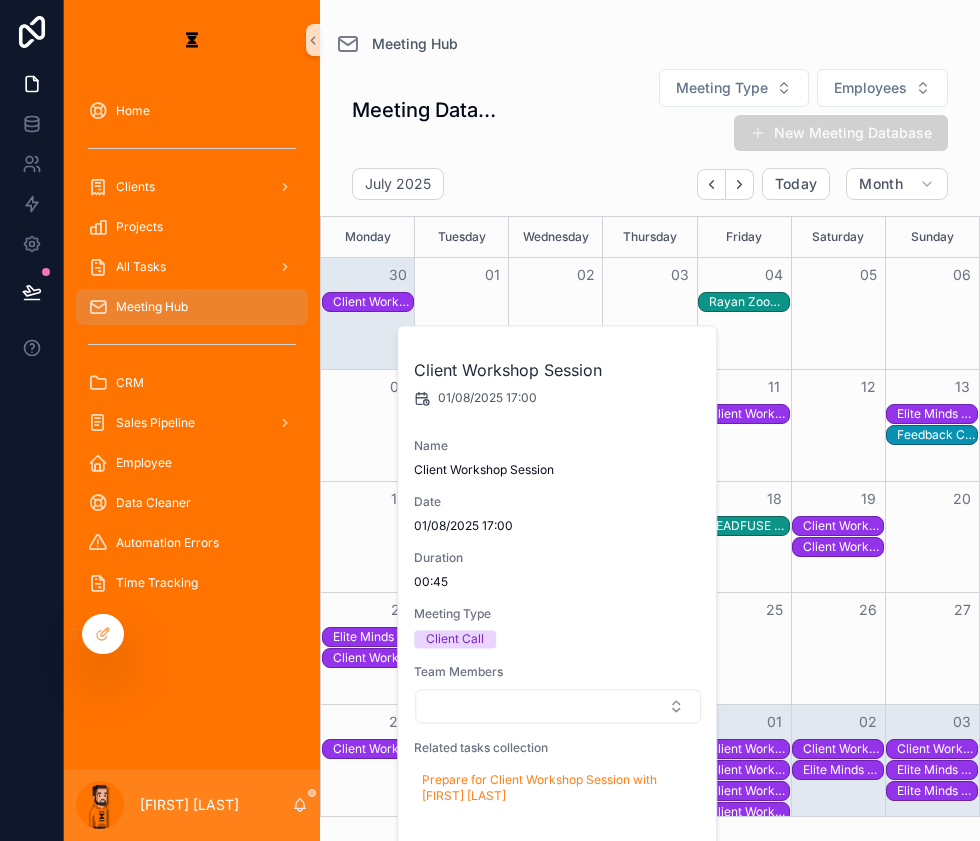 click on "Client Workshop Session" at bounding box center (749, 791) 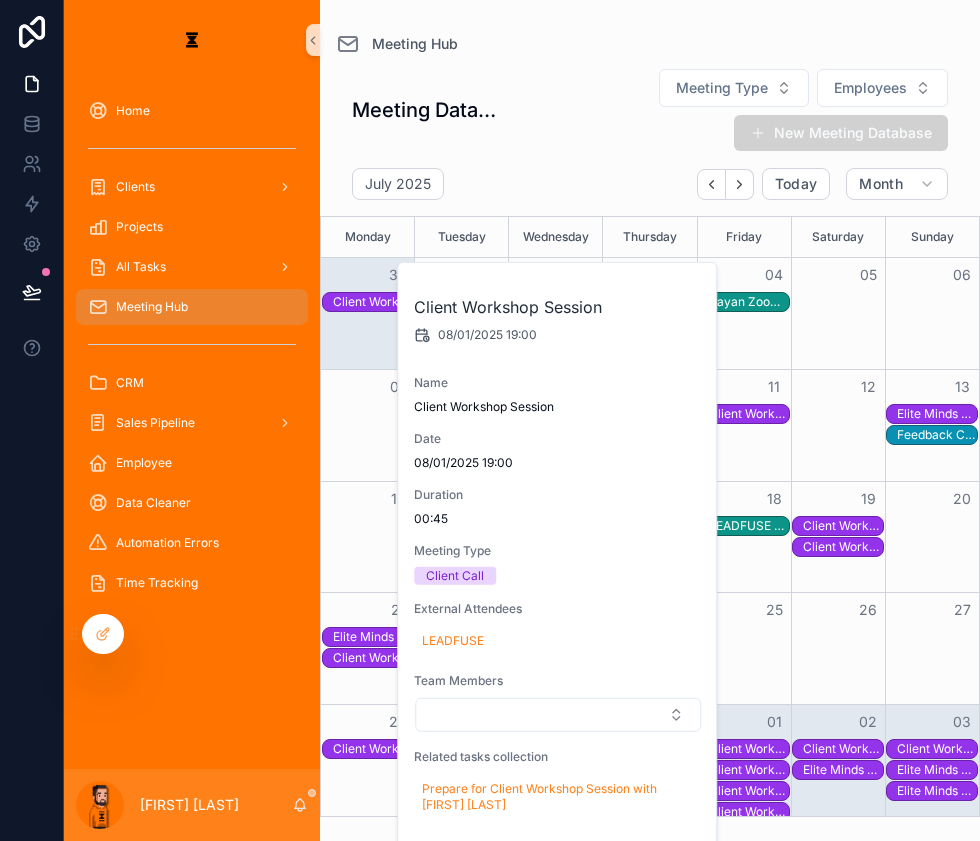 click on "Client Workshop Session" at bounding box center (749, 812) 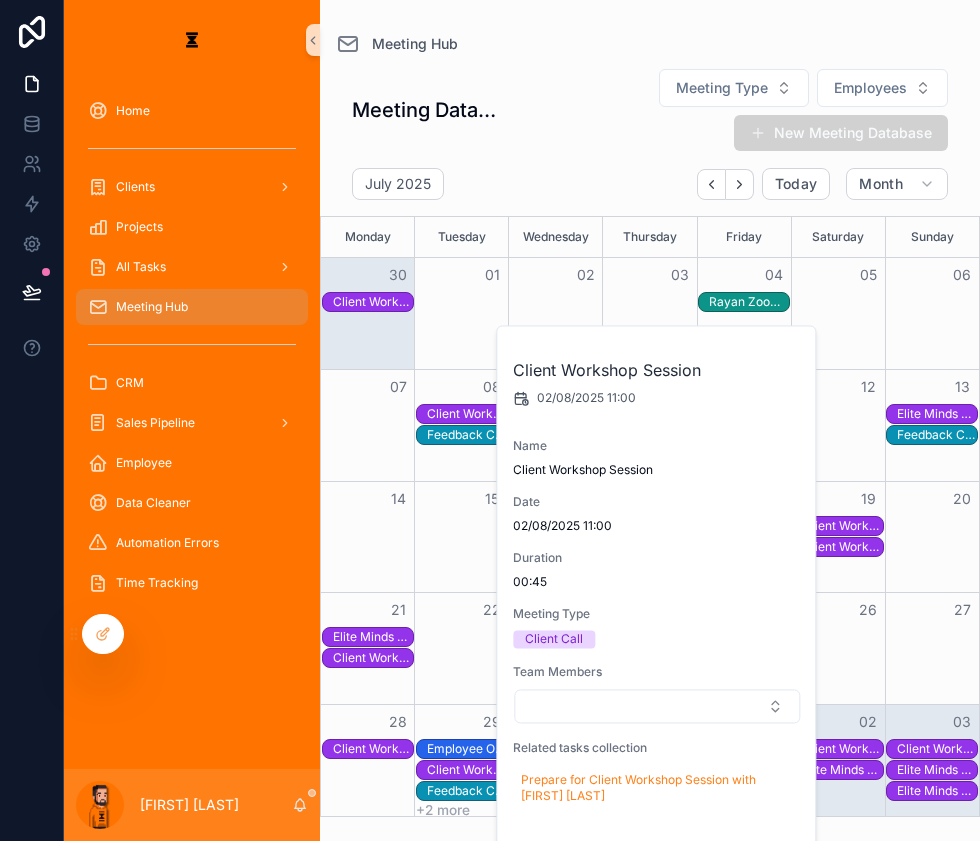 click on "Elite Minds Client Call" at bounding box center [843, 770] 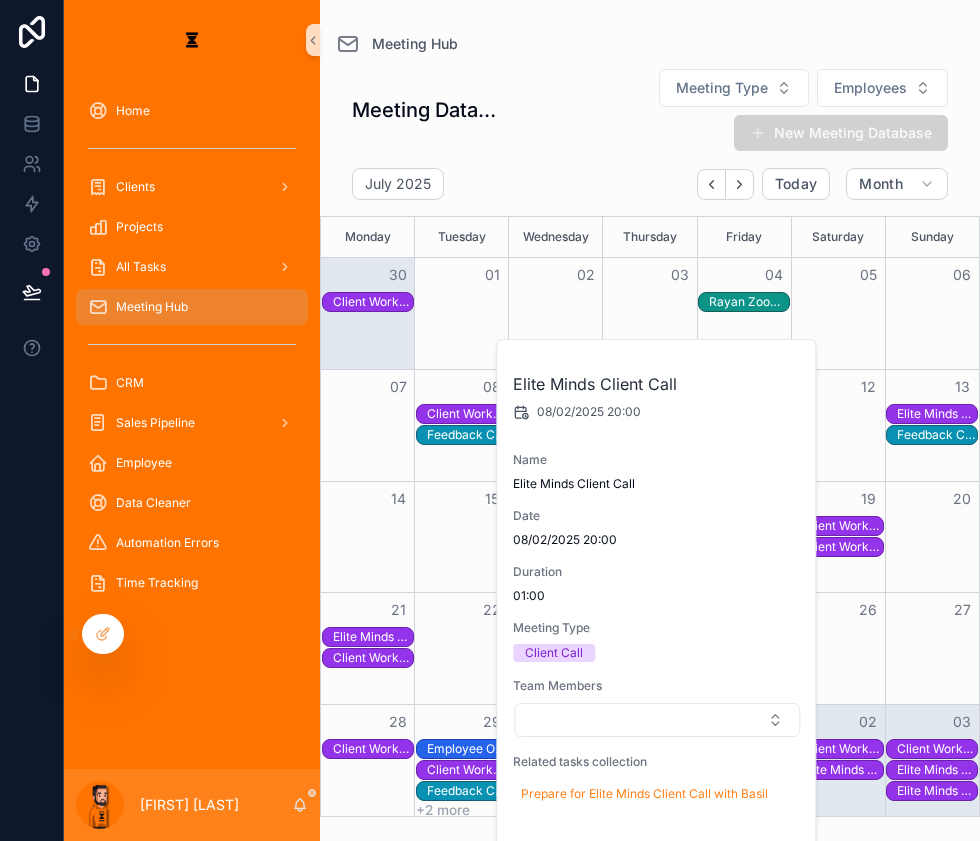click on "Open" at bounding box center [759, 858] 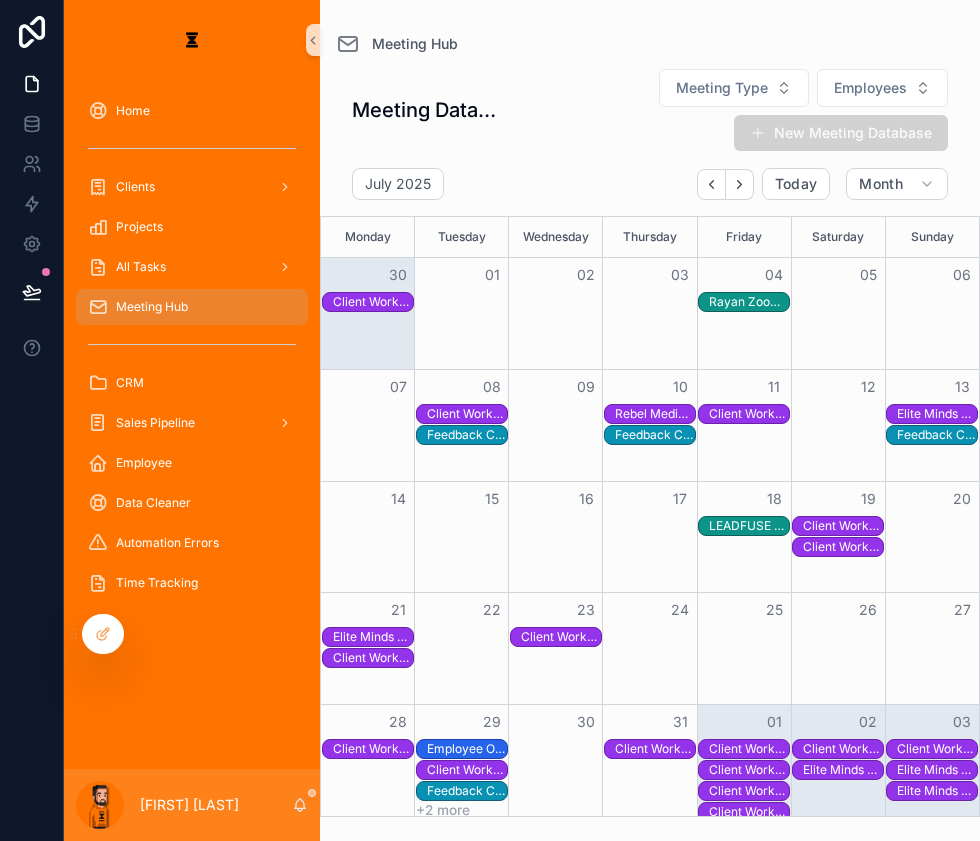 click on "Client Workshop Session" at bounding box center (749, 812) 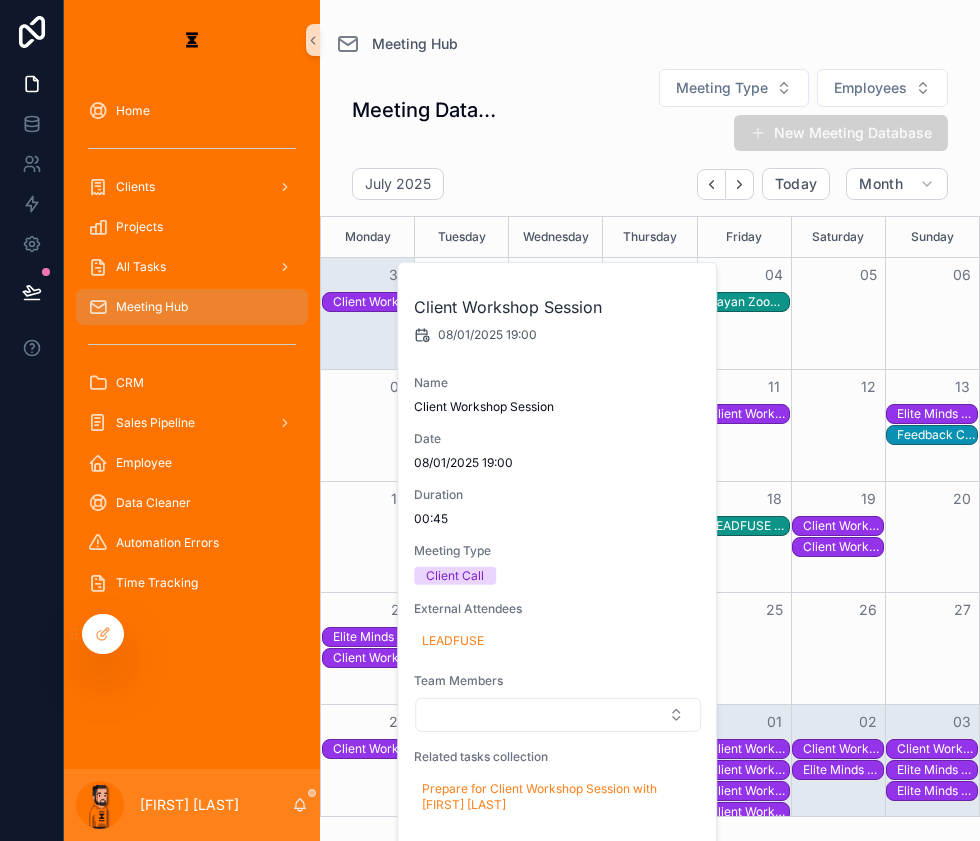 click on "Open" at bounding box center [660, 869] 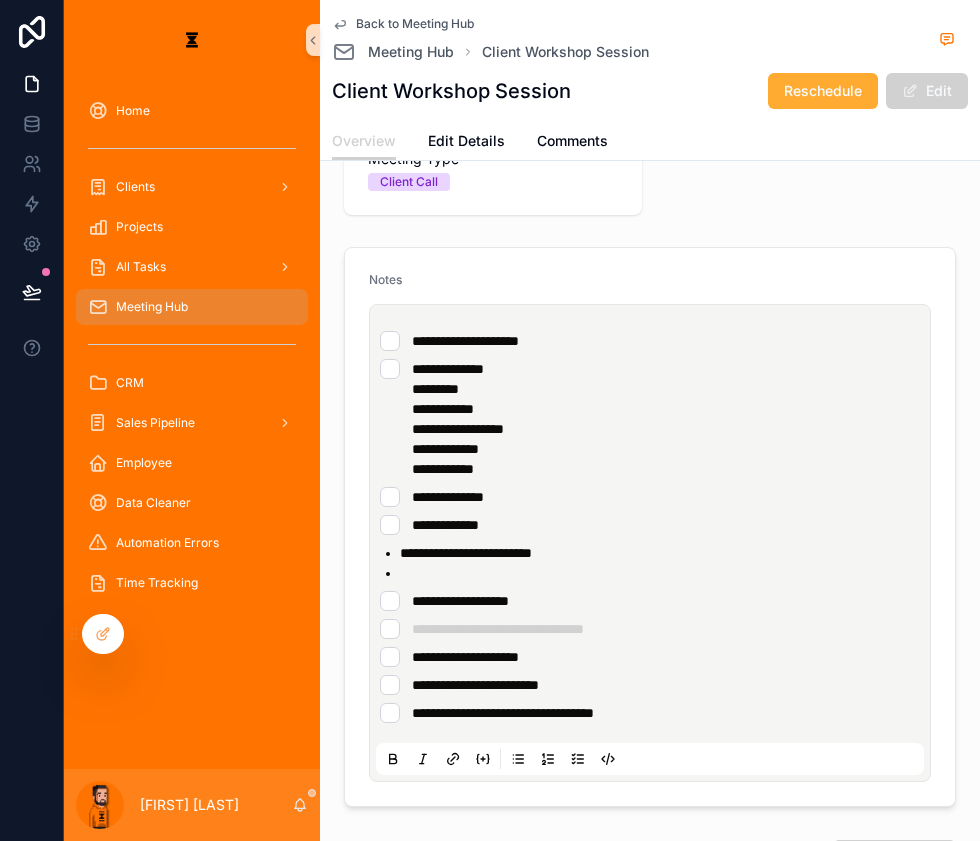 scroll, scrollTop: 272, scrollLeft: 0, axis: vertical 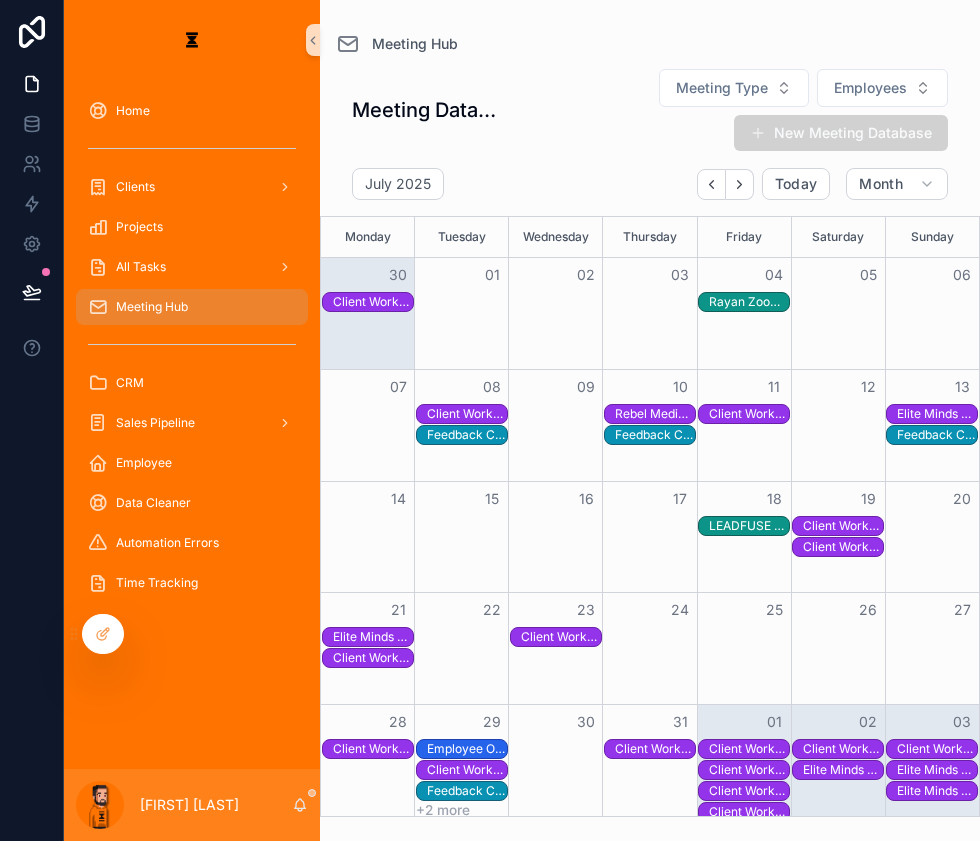 click on "Client Workshop Session" at bounding box center (843, 547) 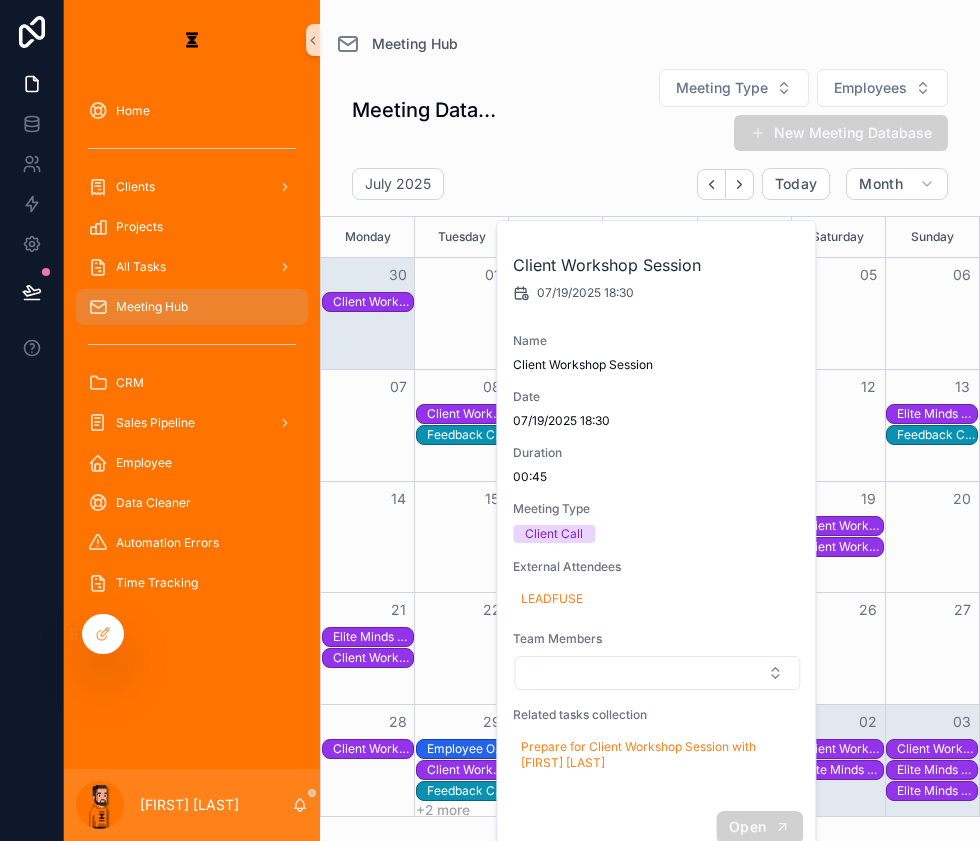 click on "Open" at bounding box center (759, 827) 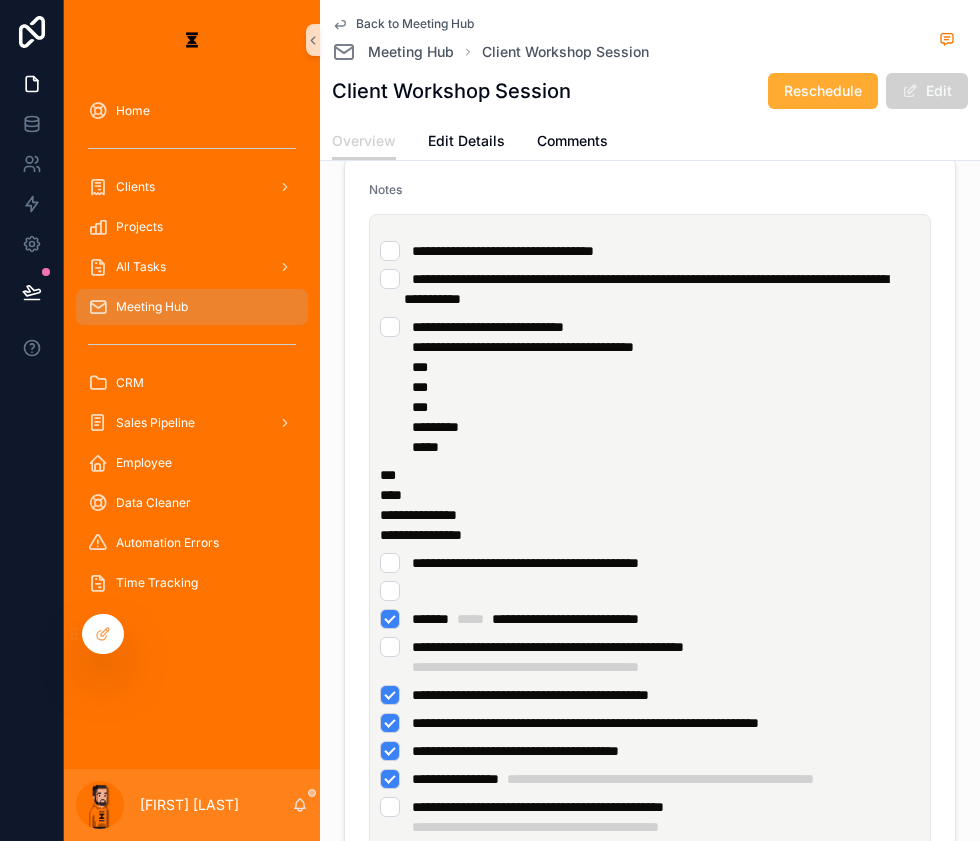scroll, scrollTop: 363, scrollLeft: 0, axis: vertical 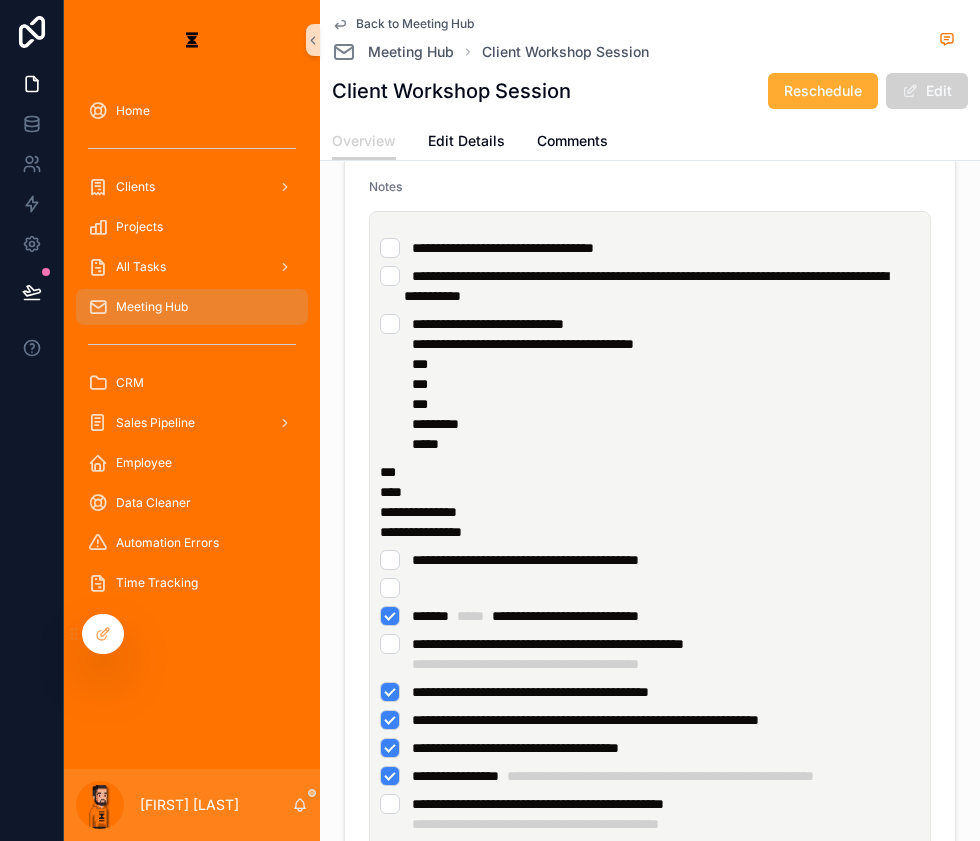 drag, startPoint x: 459, startPoint y: 745, endPoint x: 360, endPoint y: 739, distance: 99.18165 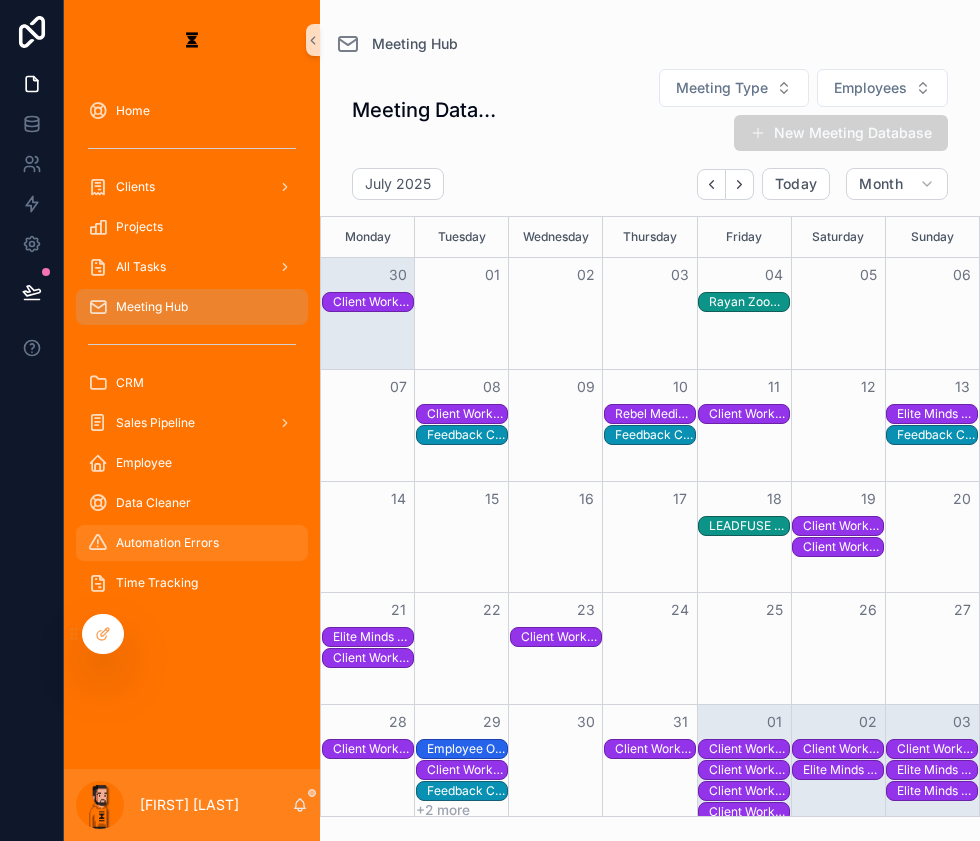 scroll, scrollTop: 0, scrollLeft: 0, axis: both 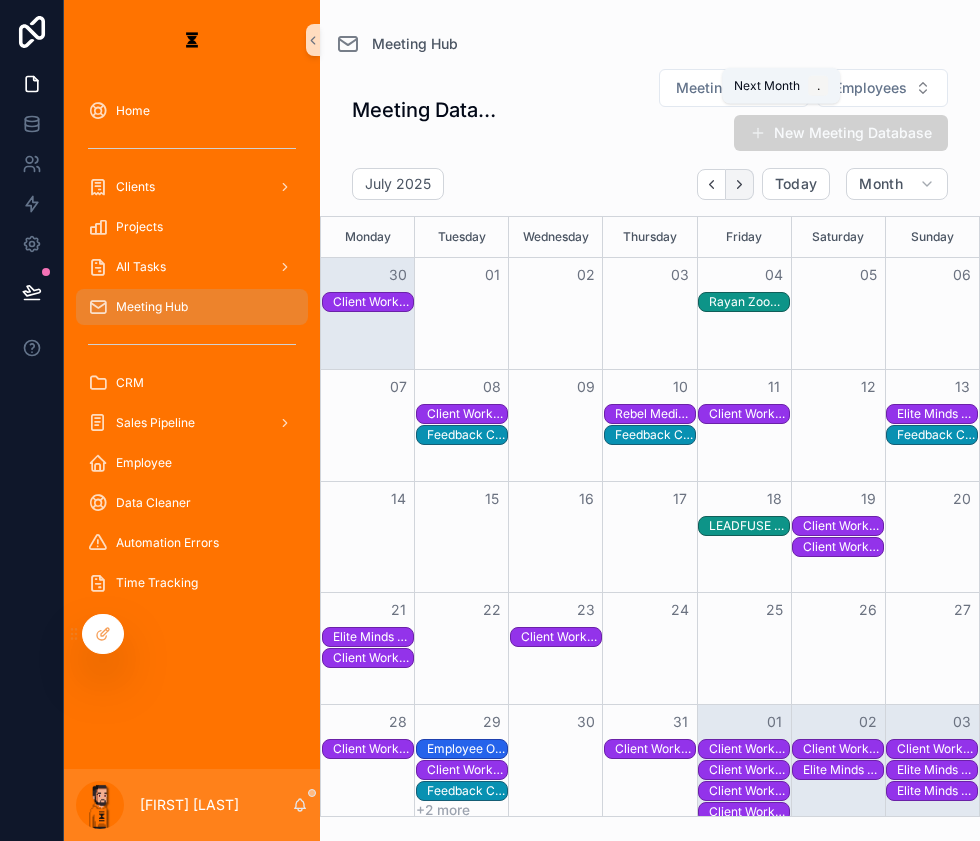 click 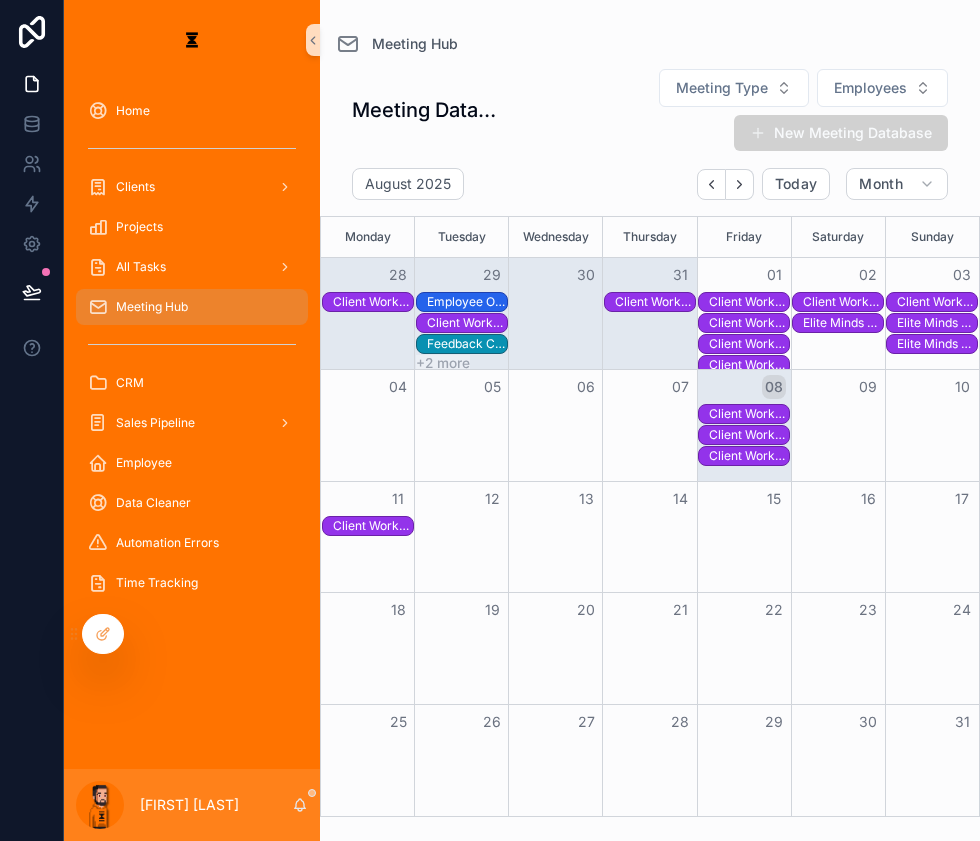 click on "Client Workshop Session" at bounding box center [749, 414] 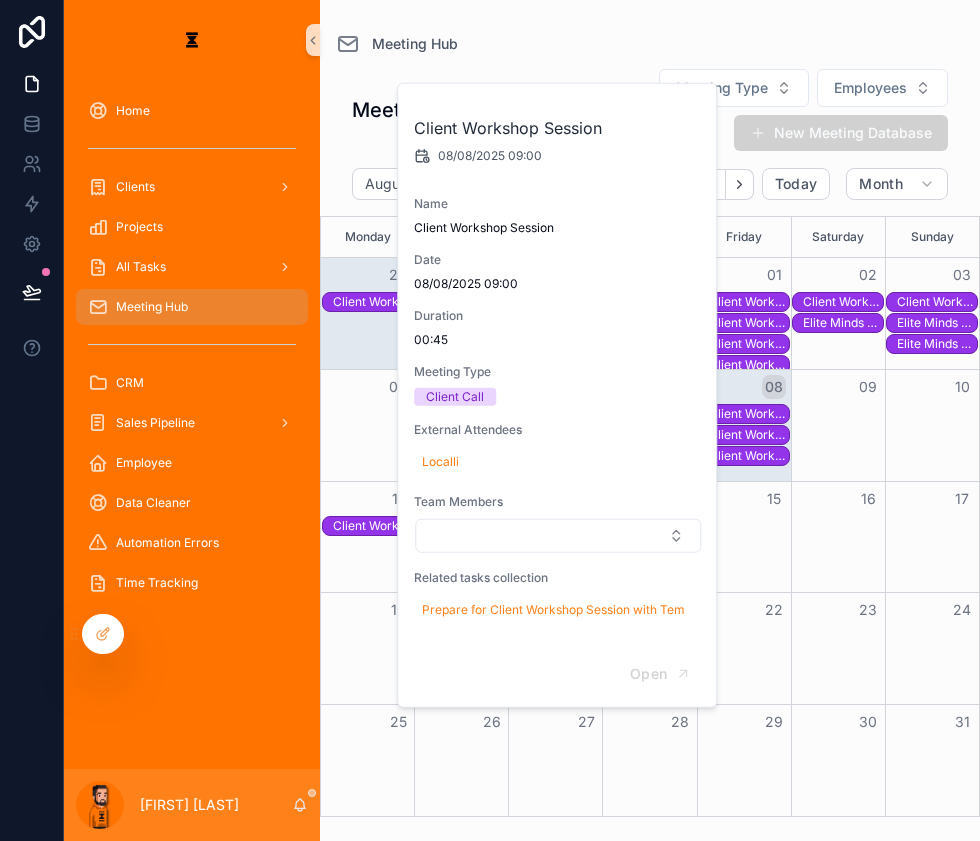 click on "Client Workshop Session" at bounding box center [749, 435] 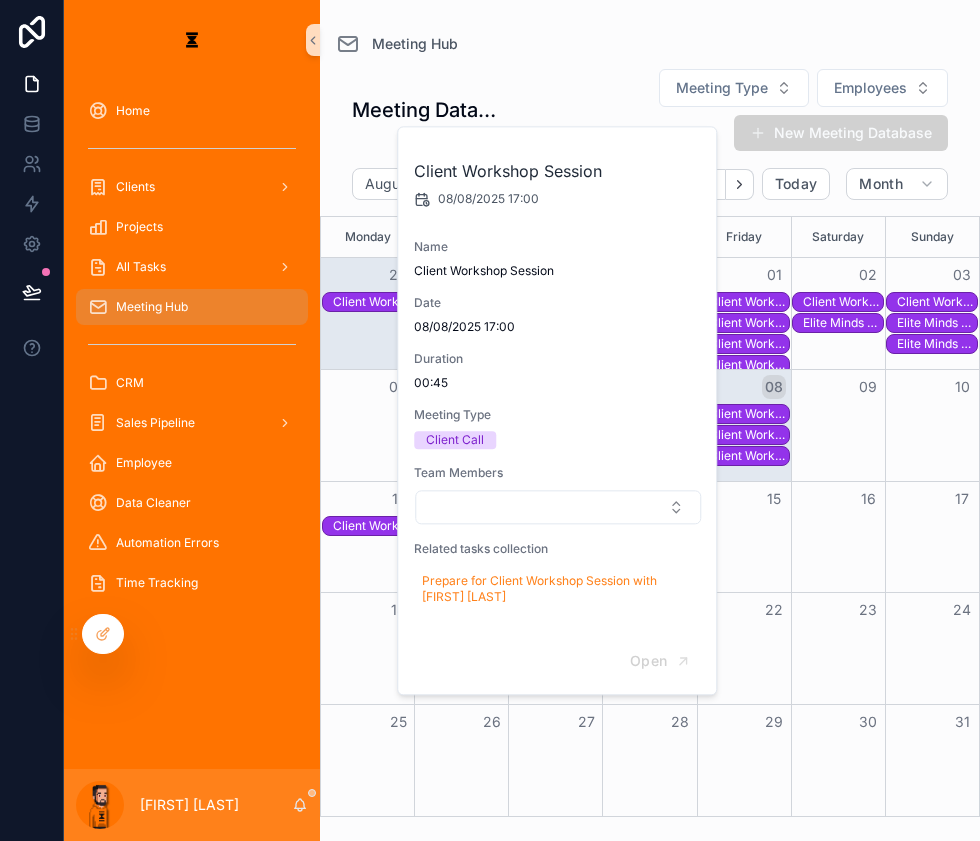 click on "Client Workshop Session" at bounding box center (749, 435) 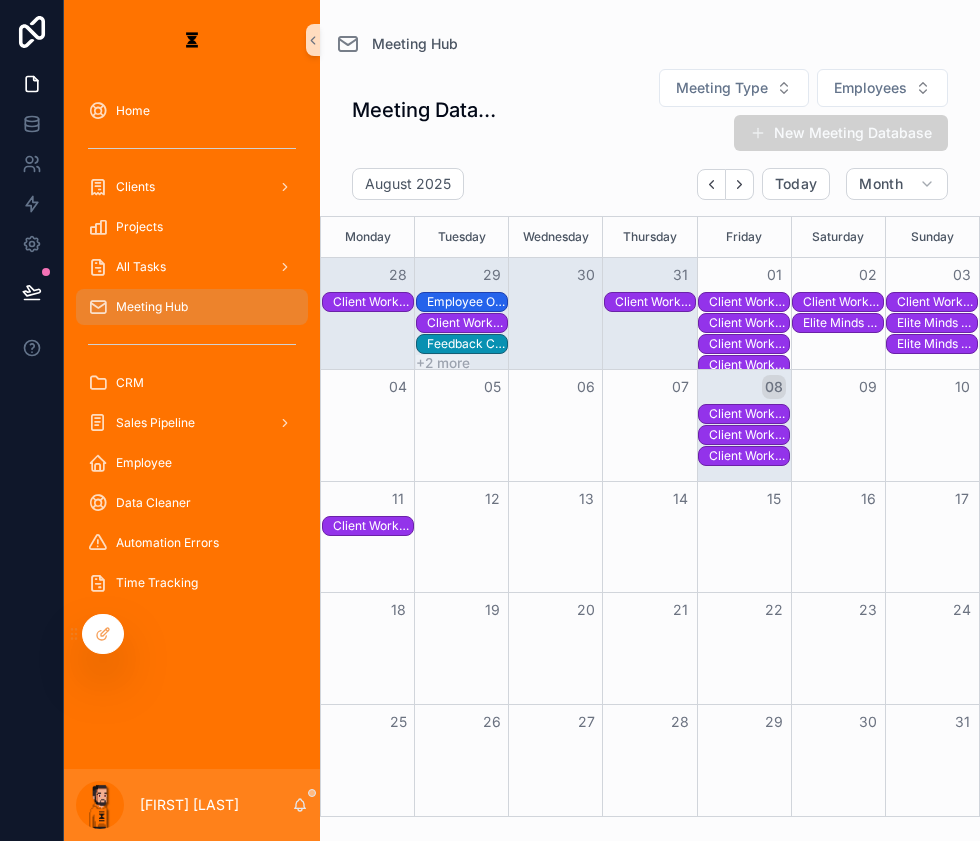 click on "Client Workshop Session" at bounding box center (749, 456) 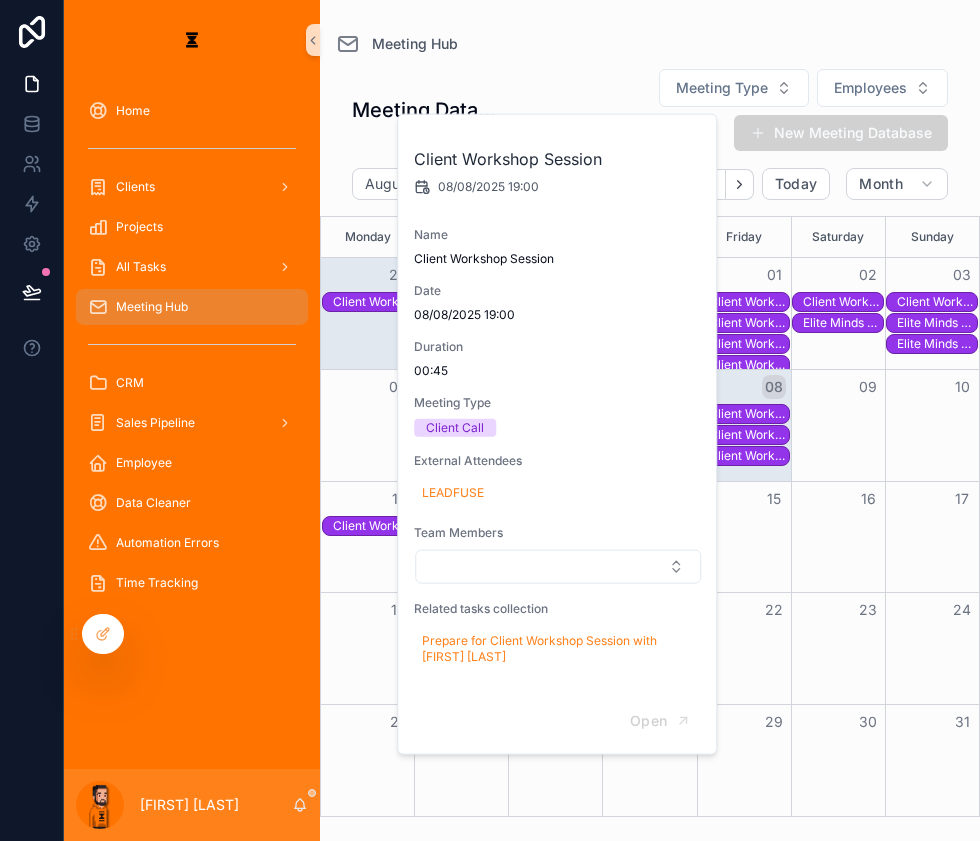 click on "Client Workshop Session" at bounding box center (749, 435) 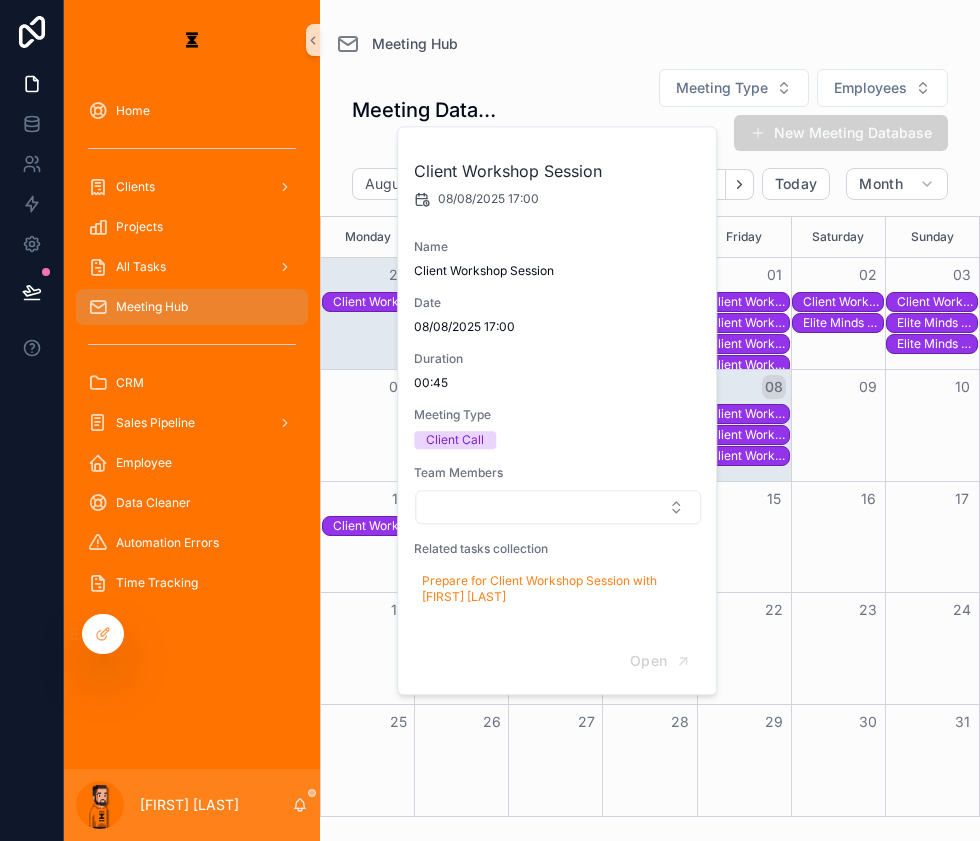 click on "Client Workshop Session" at bounding box center [749, 456] 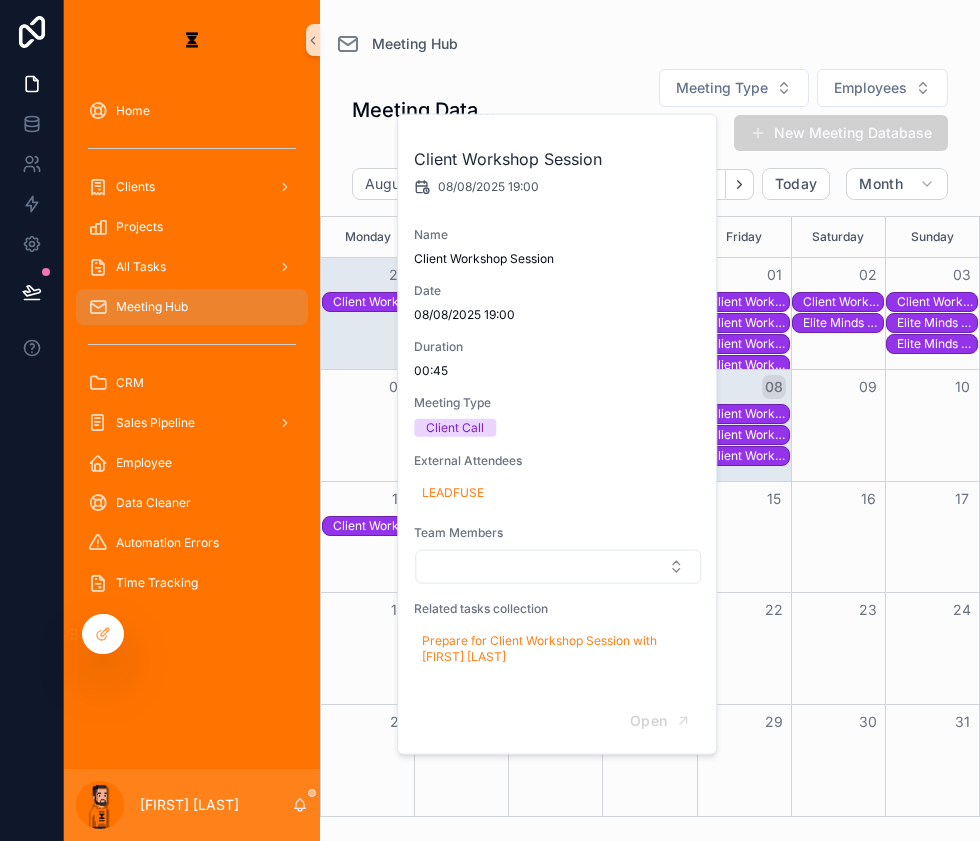 click on "Client Workshop Session" at bounding box center (650, 526) 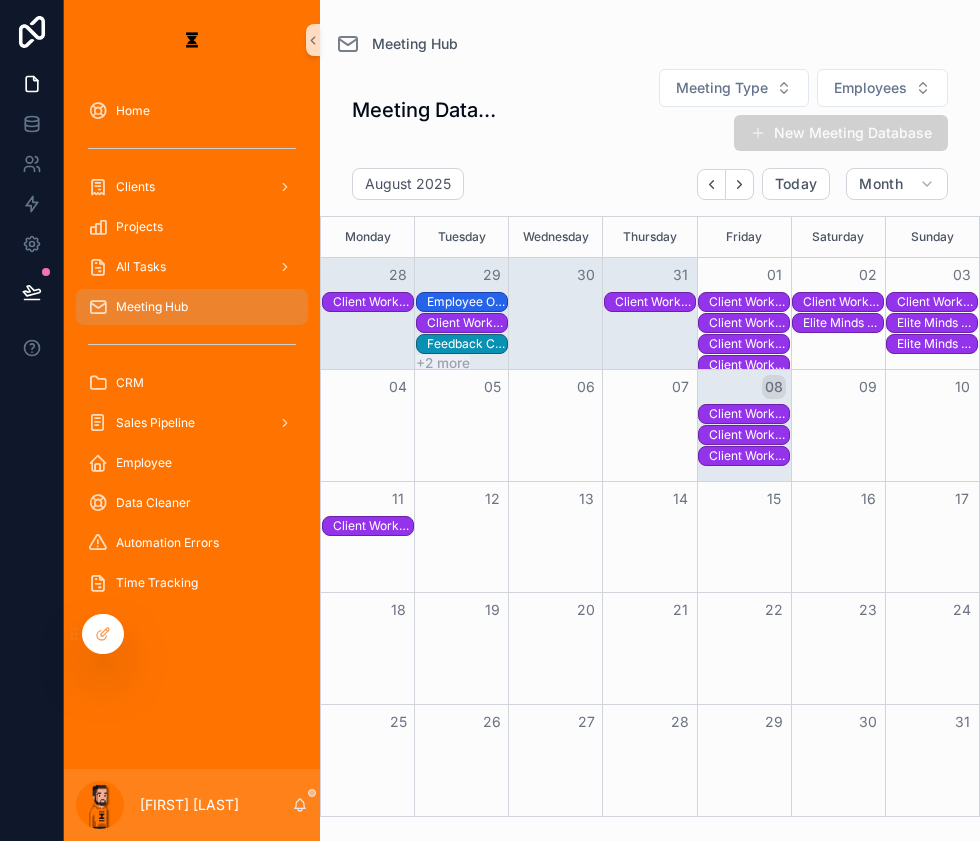 click on "Client Workshop Session" at bounding box center [749, 435] 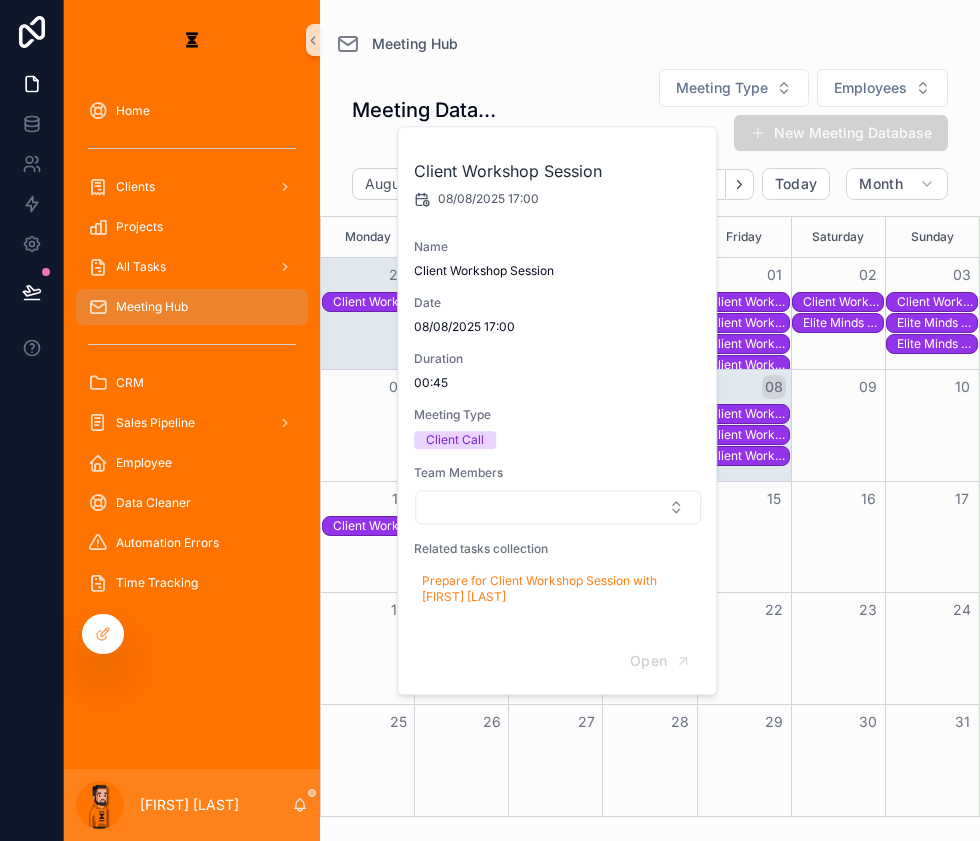 click on "Client Workshop Session" at bounding box center [749, 456] 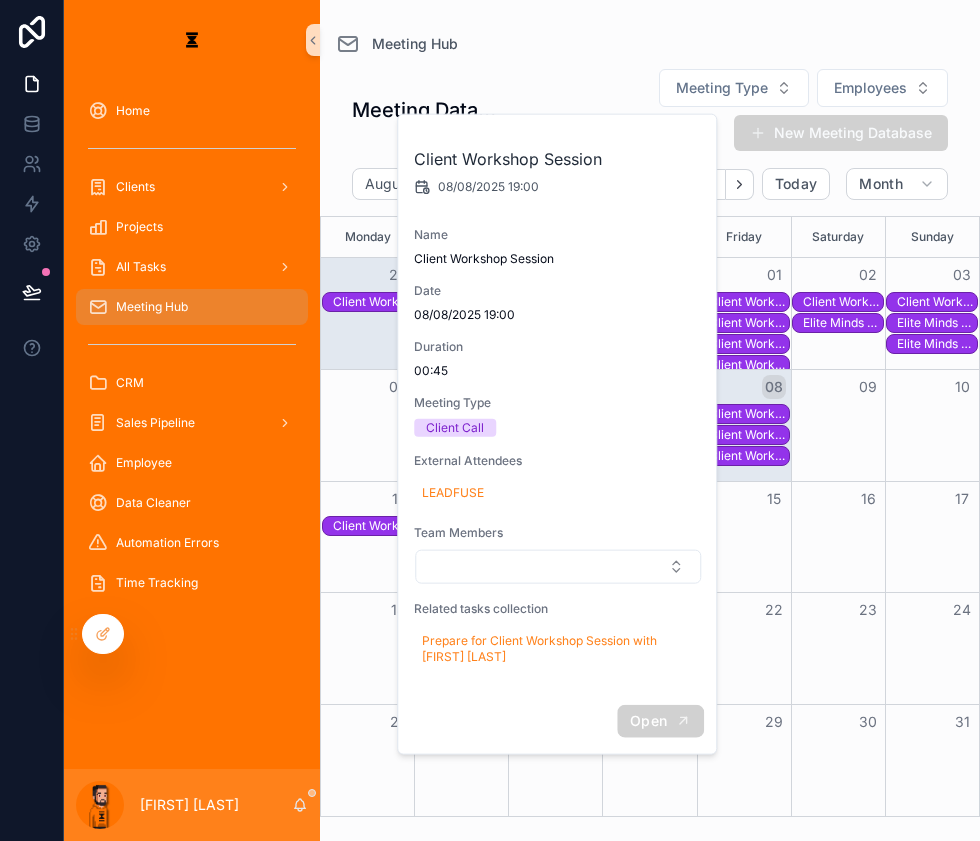click on "Open" at bounding box center [648, 721] 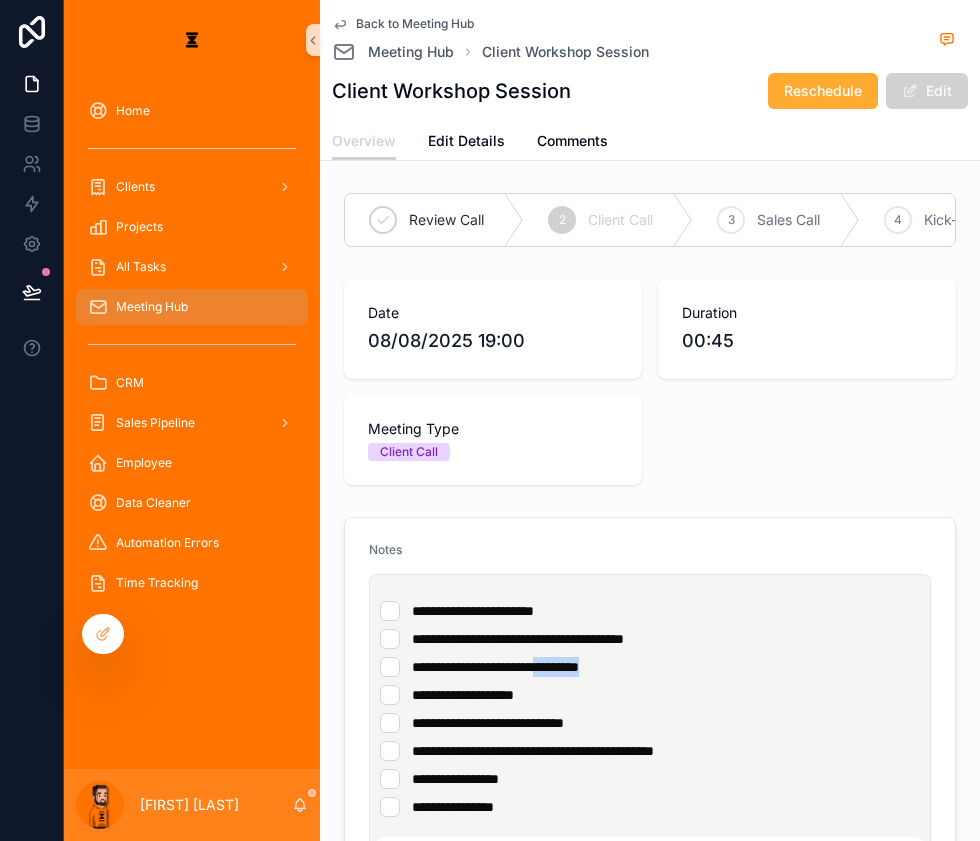 drag, startPoint x: 560, startPoint y: 606, endPoint x: 526, endPoint y: 600, distance: 34.525352 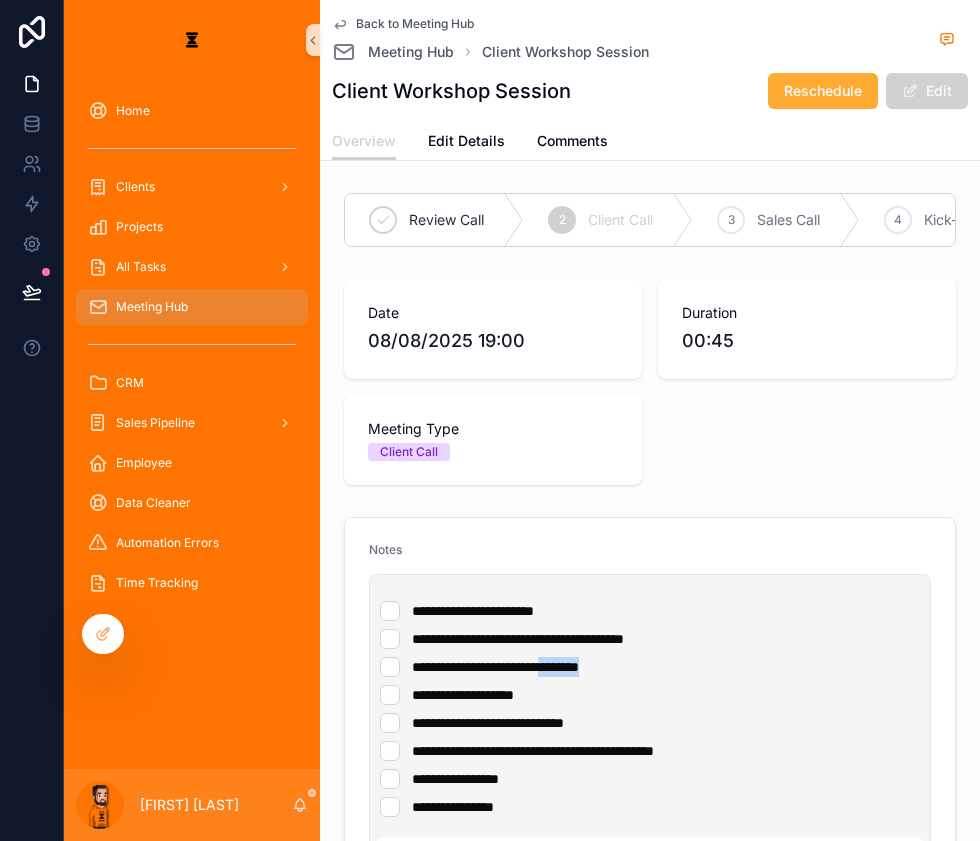 click on "**********" at bounding box center [650, 667] 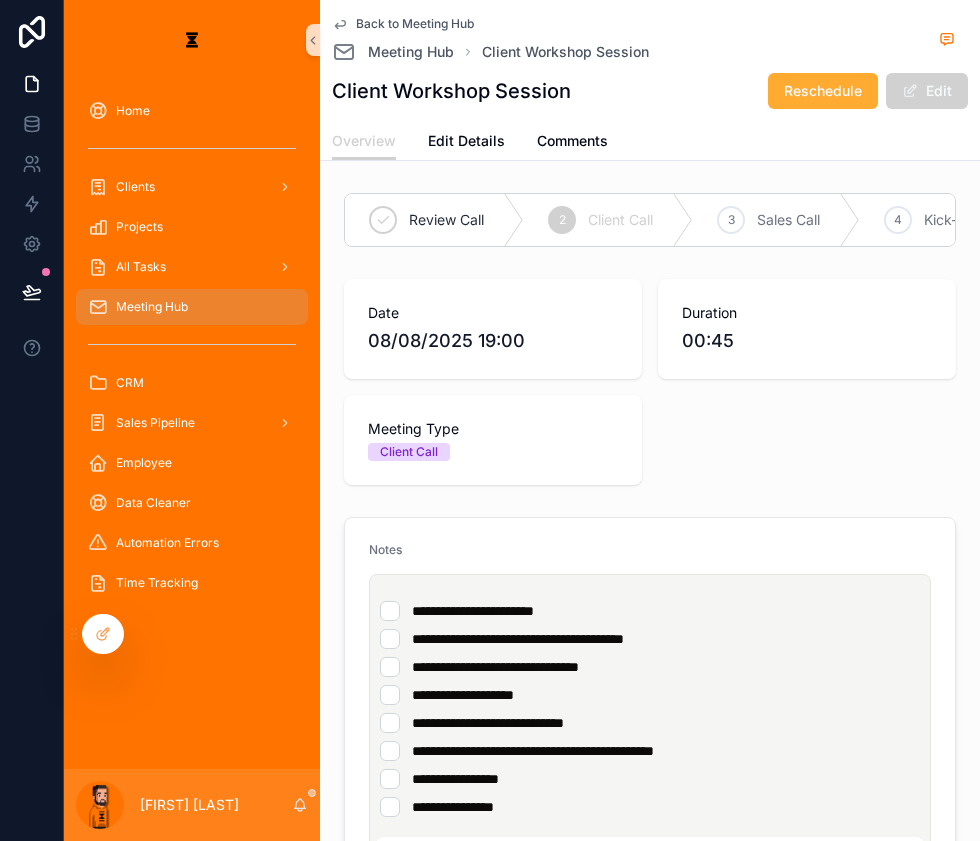 click on "**********" at bounding box center [654, 709] 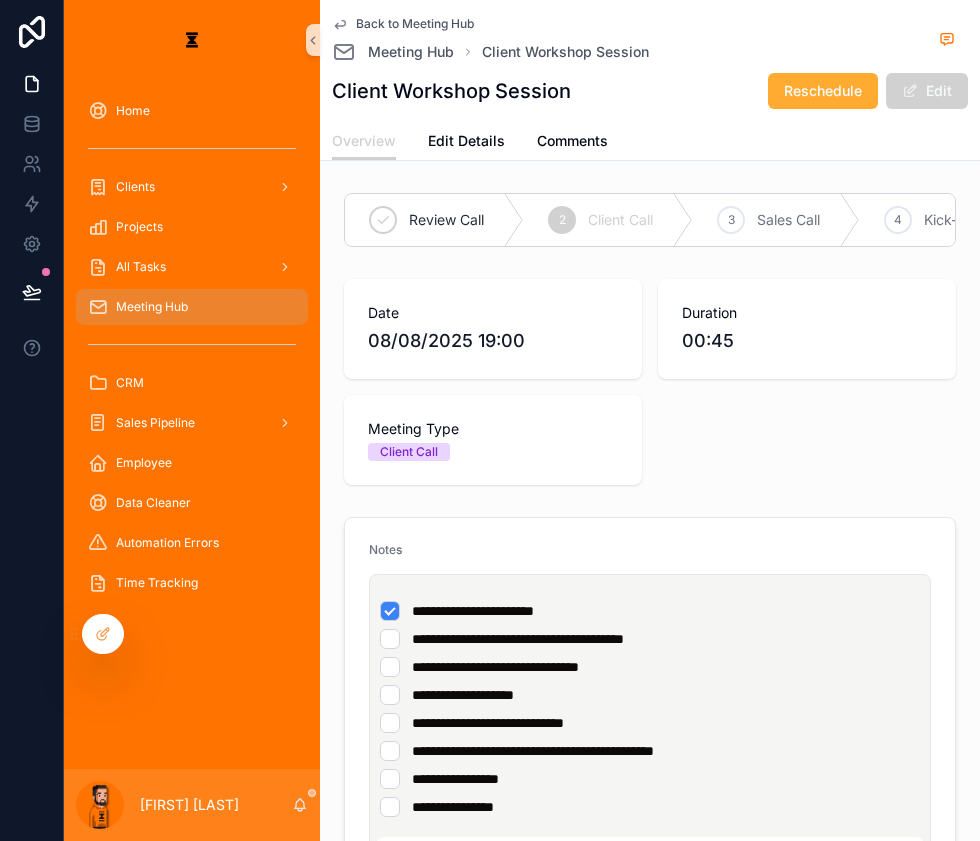 click on "**********" at bounding box center [650, 639] 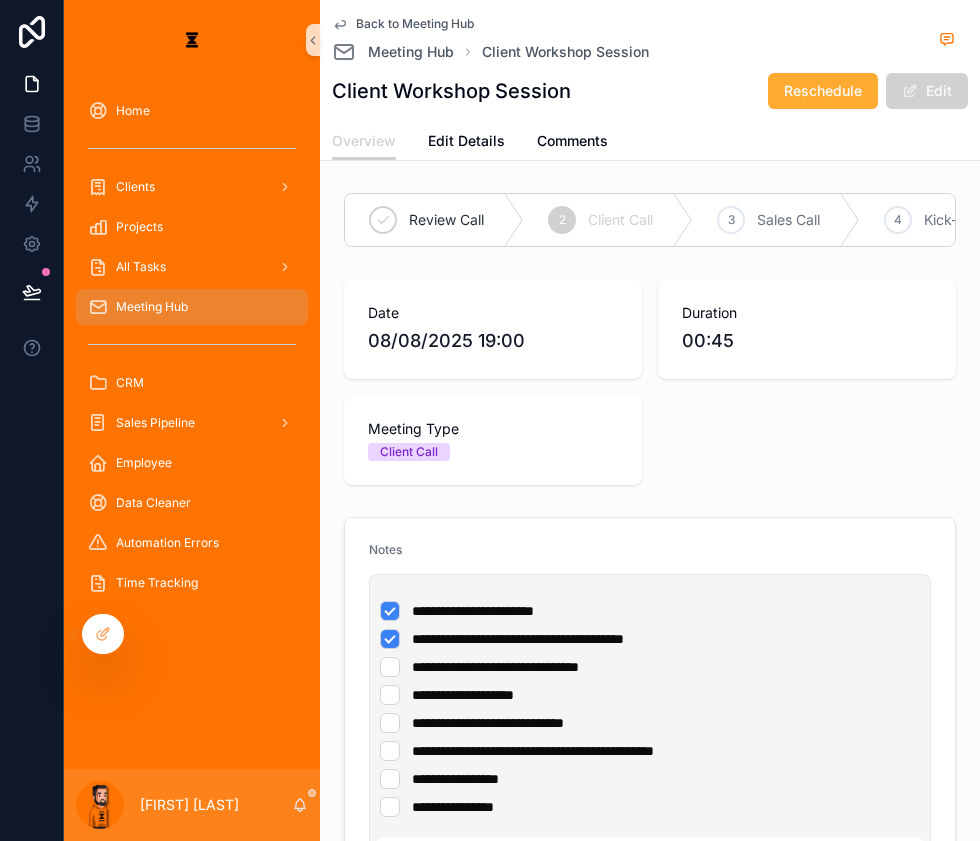click on "**********" at bounding box center (650, 667) 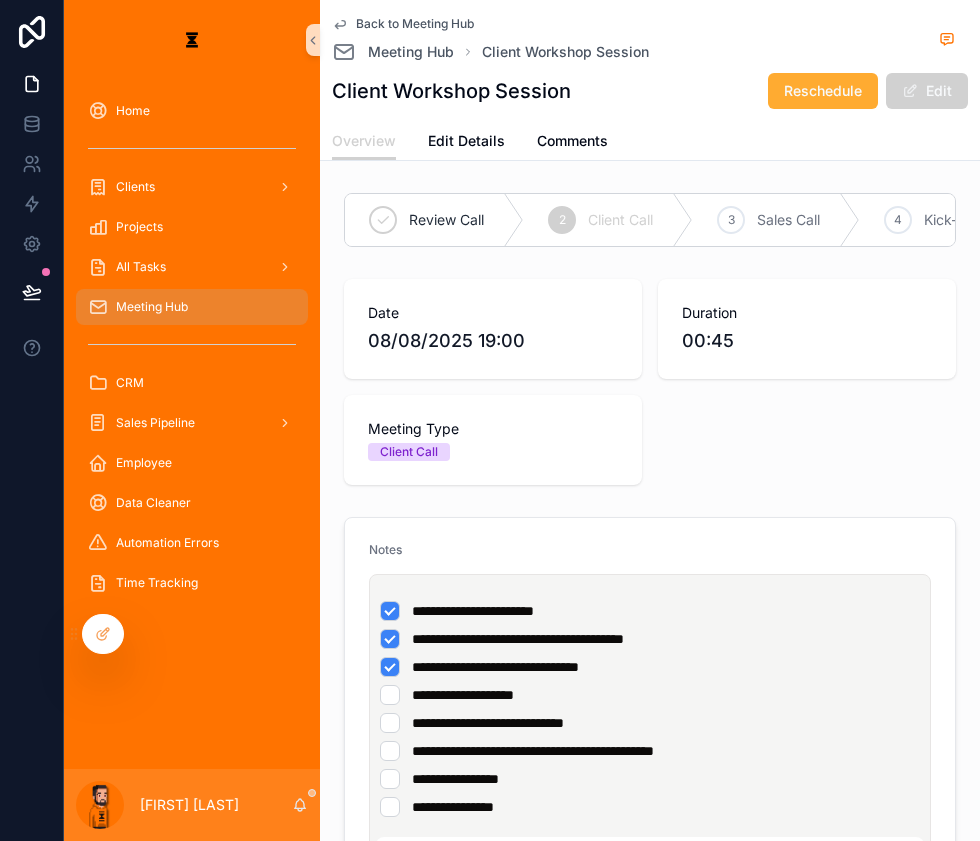 click on "**********" at bounding box center [650, 639] 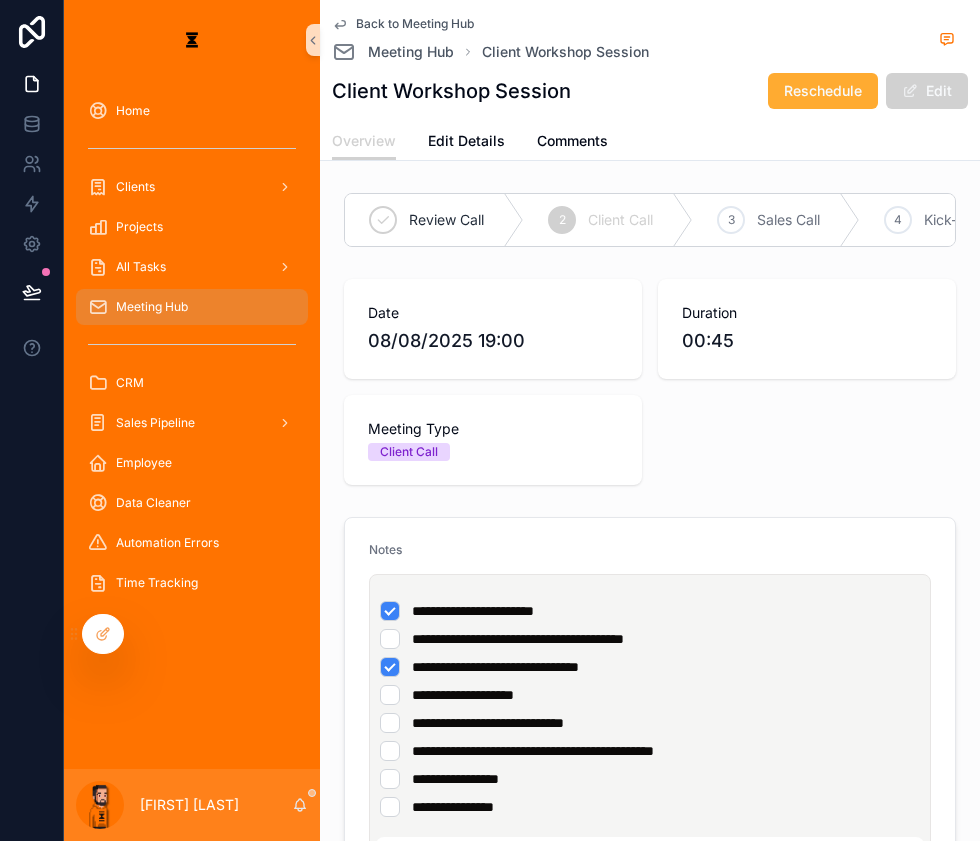 click on "**********" at bounding box center [650, 667] 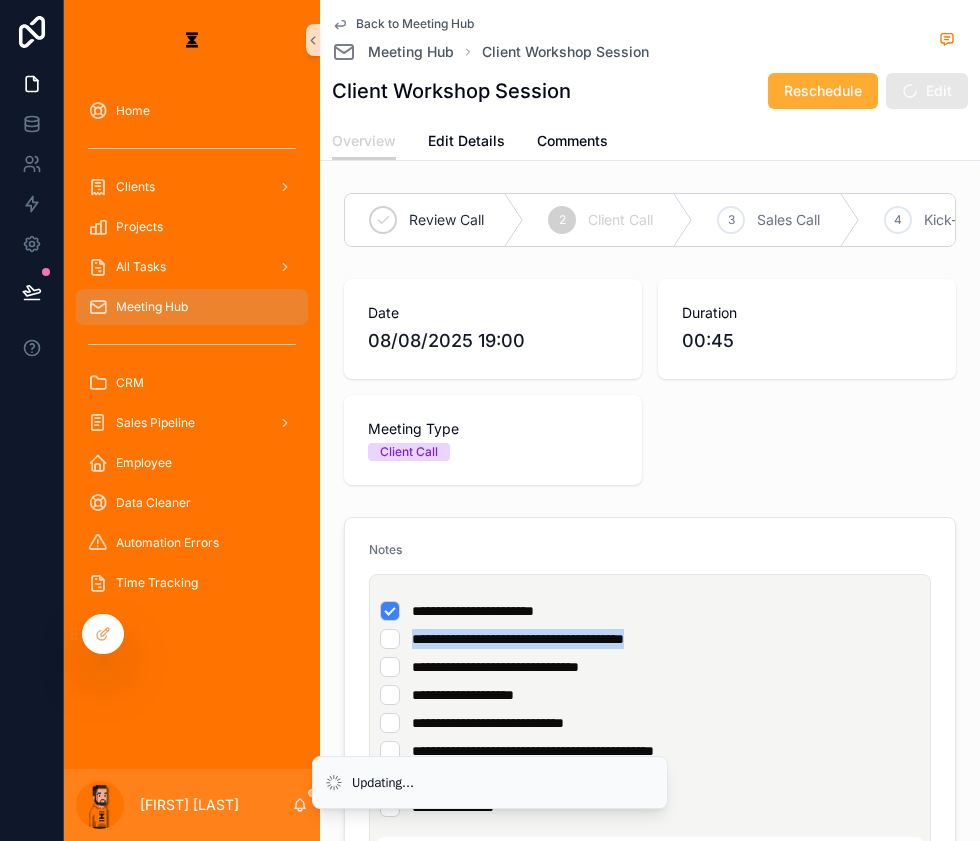 drag, startPoint x: 371, startPoint y: 577, endPoint x: 660, endPoint y: 582, distance: 289.04324 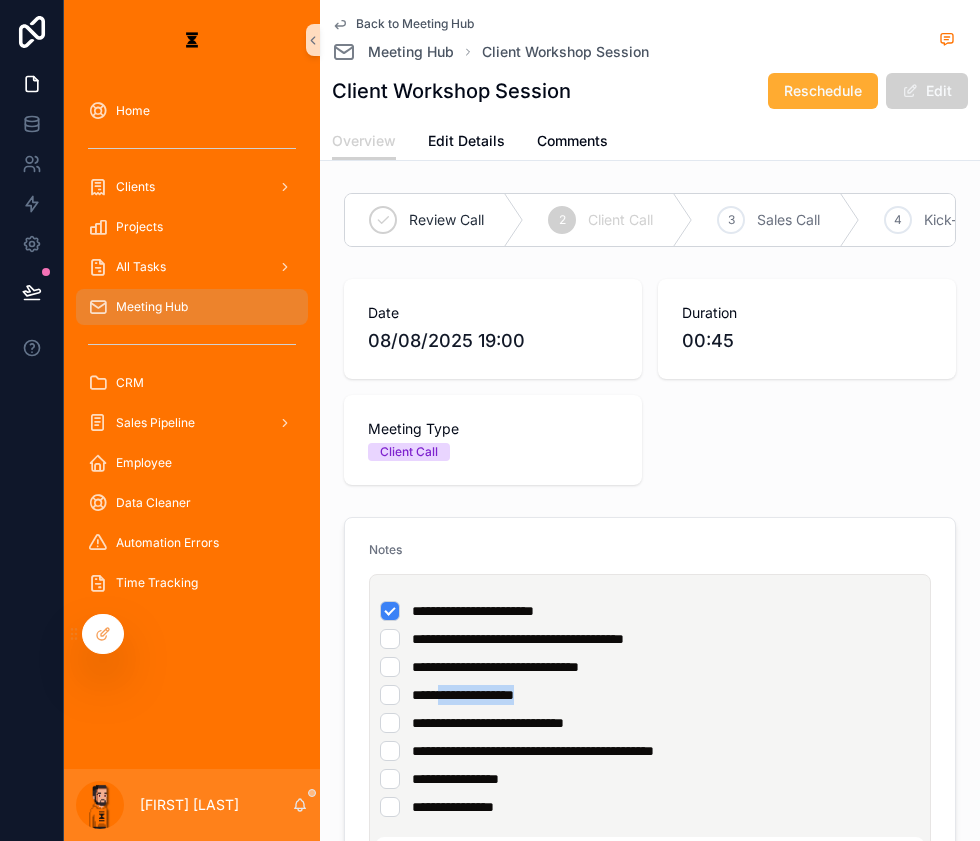 drag, startPoint x: 386, startPoint y: 624, endPoint x: 551, endPoint y: 612, distance: 165.43579 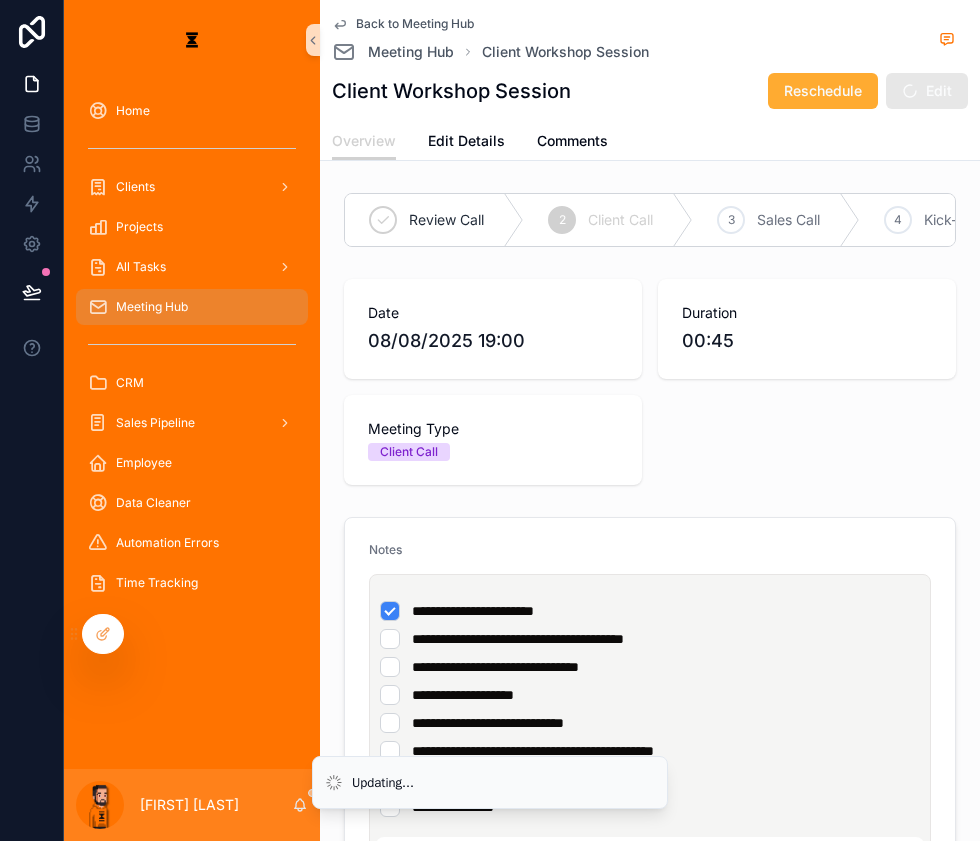 click on "**********" at bounding box center (488, 723) 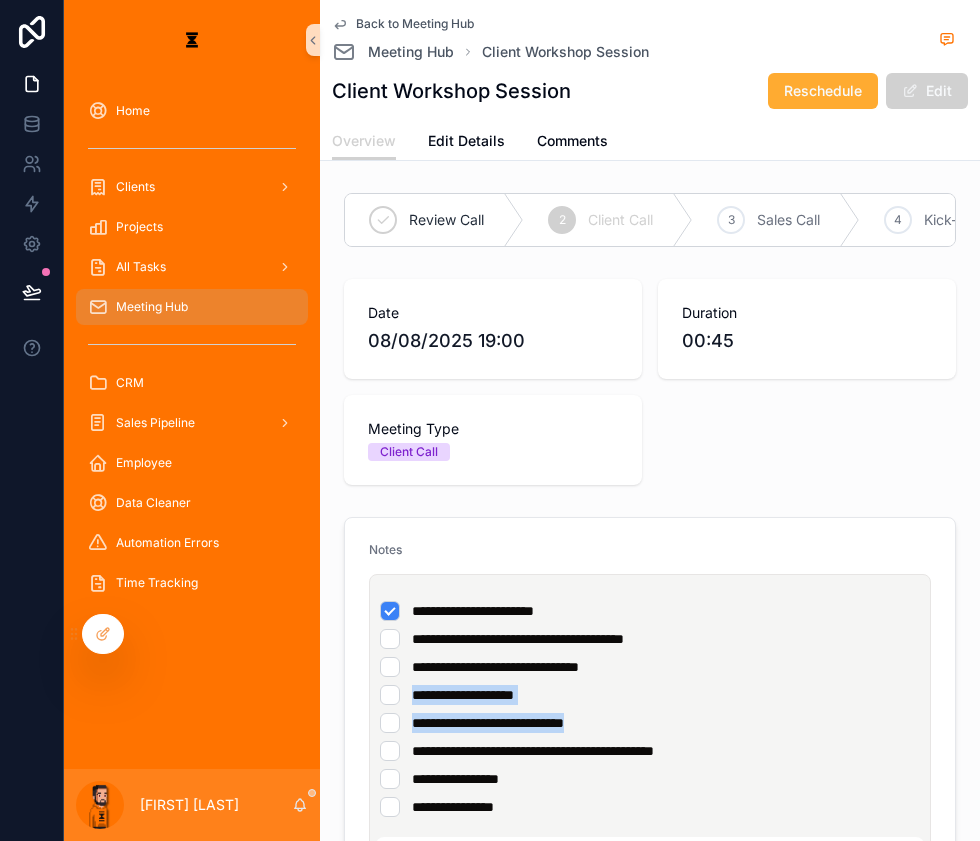drag, startPoint x: 564, startPoint y: 643, endPoint x: 359, endPoint y: 617, distance: 206.6422 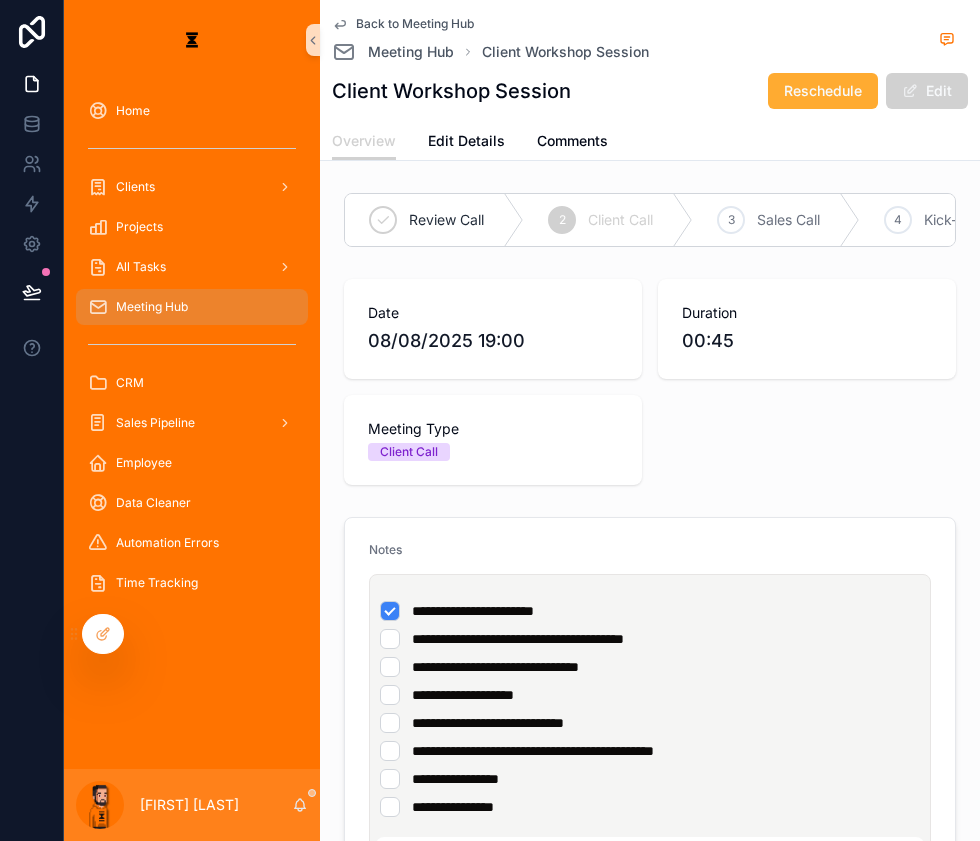 click on "**********" at bounding box center [654, 709] 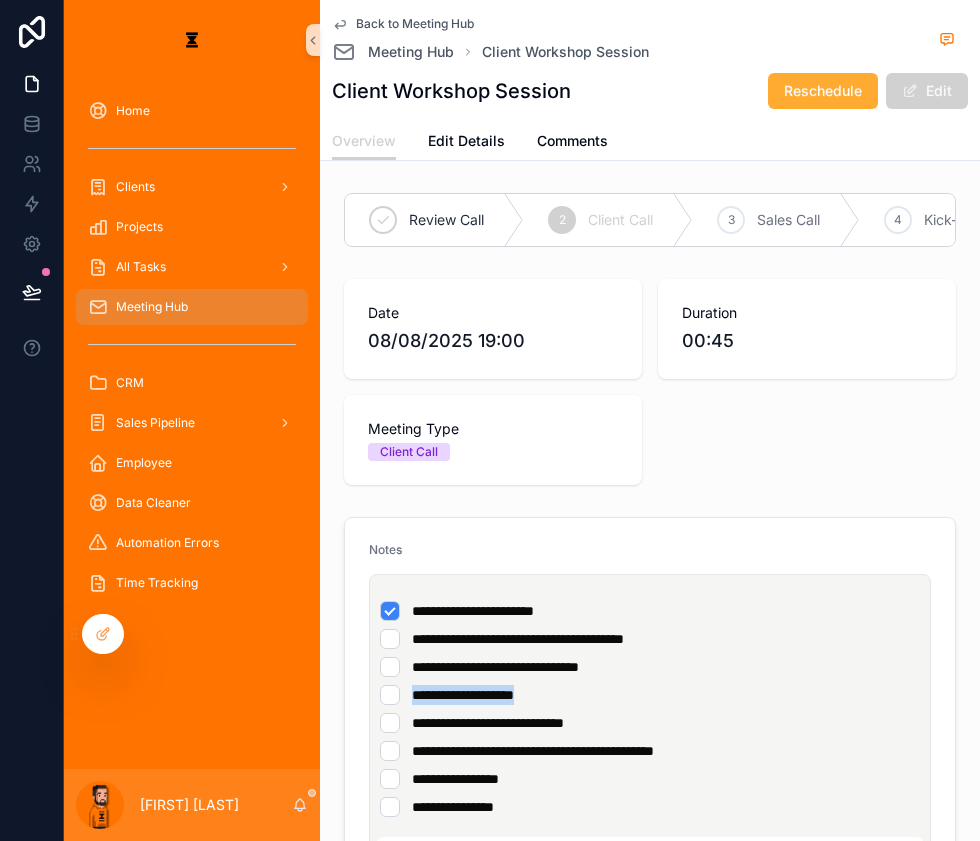 drag, startPoint x: 490, startPoint y: 624, endPoint x: 355, endPoint y: 632, distance: 135.23683 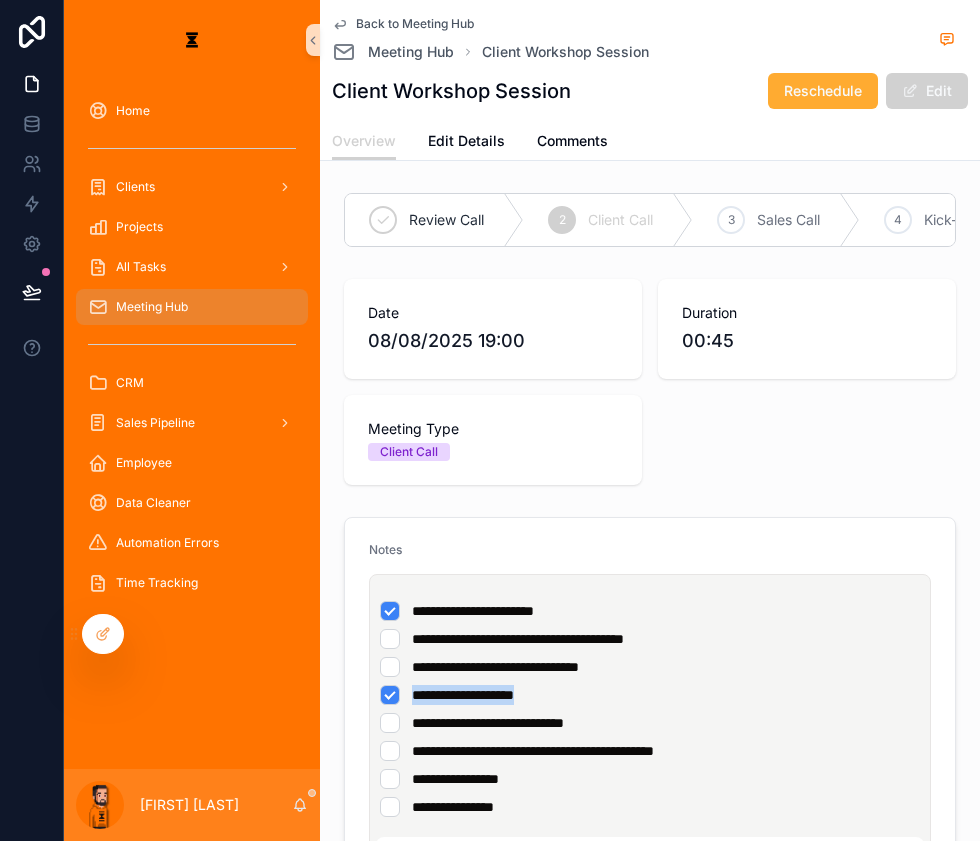 click on "**********" at bounding box center (650, 695) 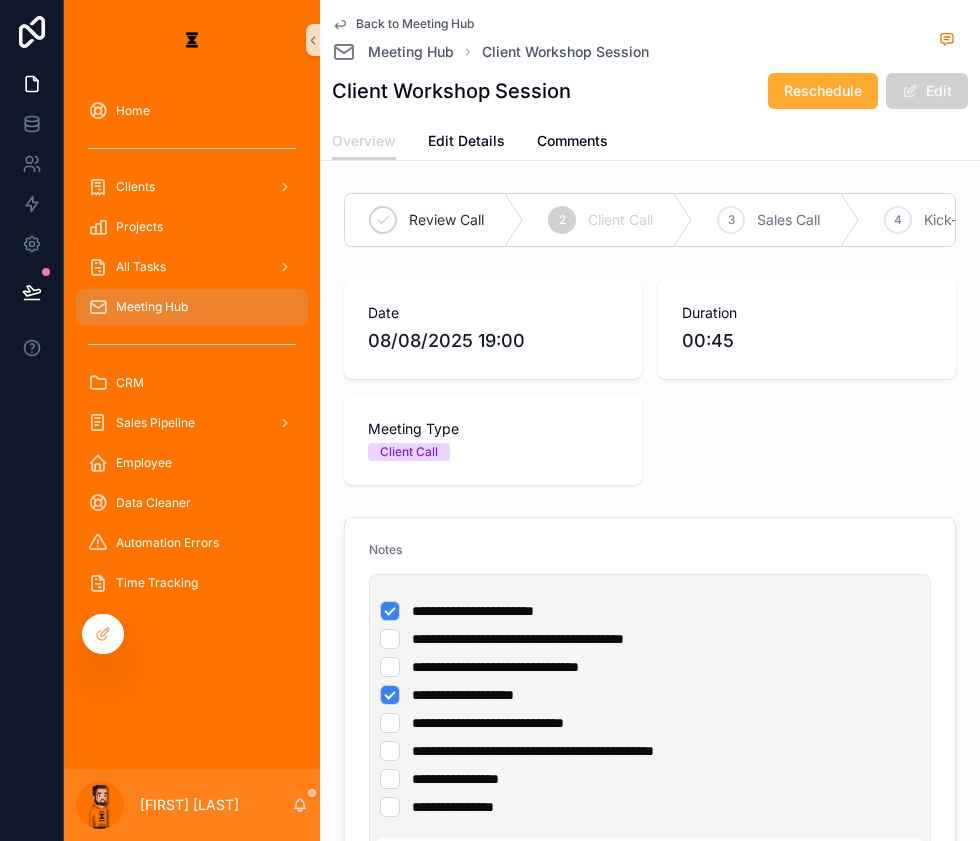 click on "**********" at bounding box center [650, 723] 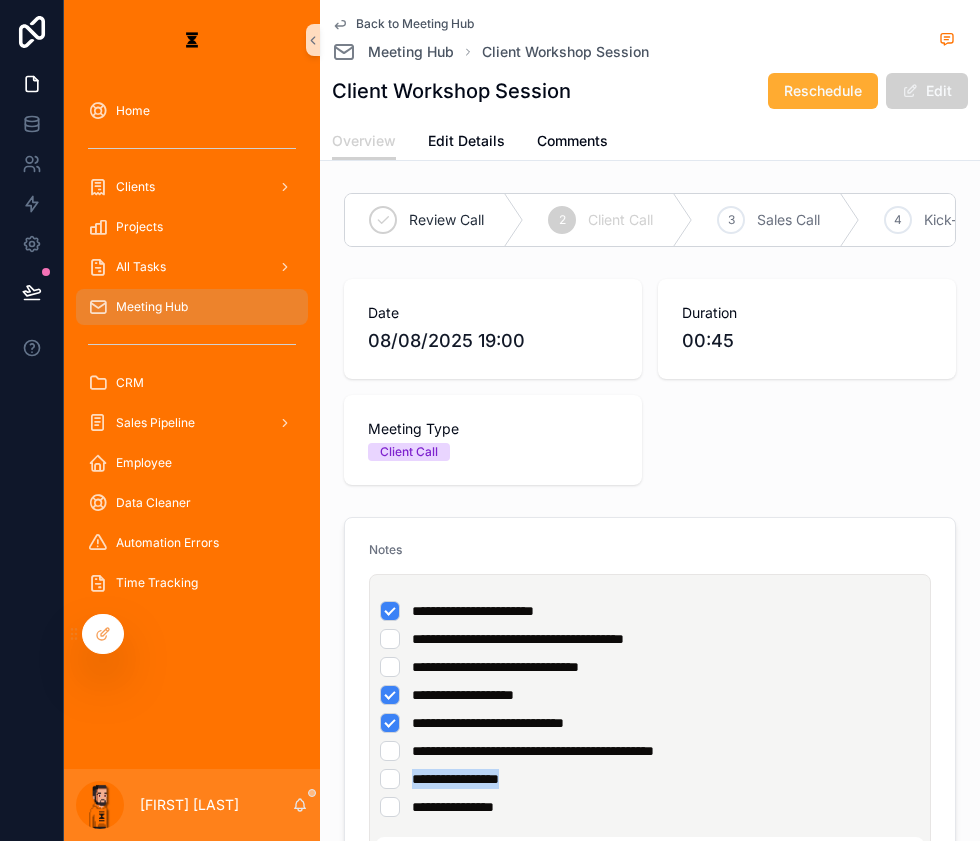 drag, startPoint x: 359, startPoint y: 695, endPoint x: 515, endPoint y: 701, distance: 156.11534 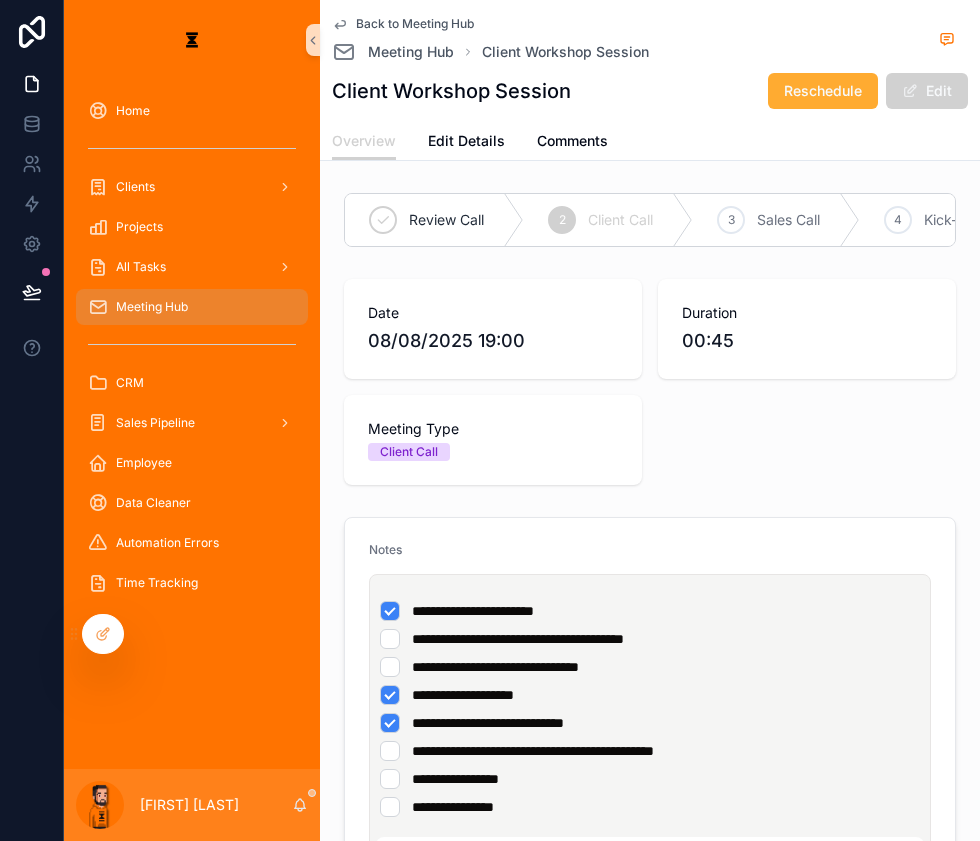 click on "**********" at bounding box center [650, 807] 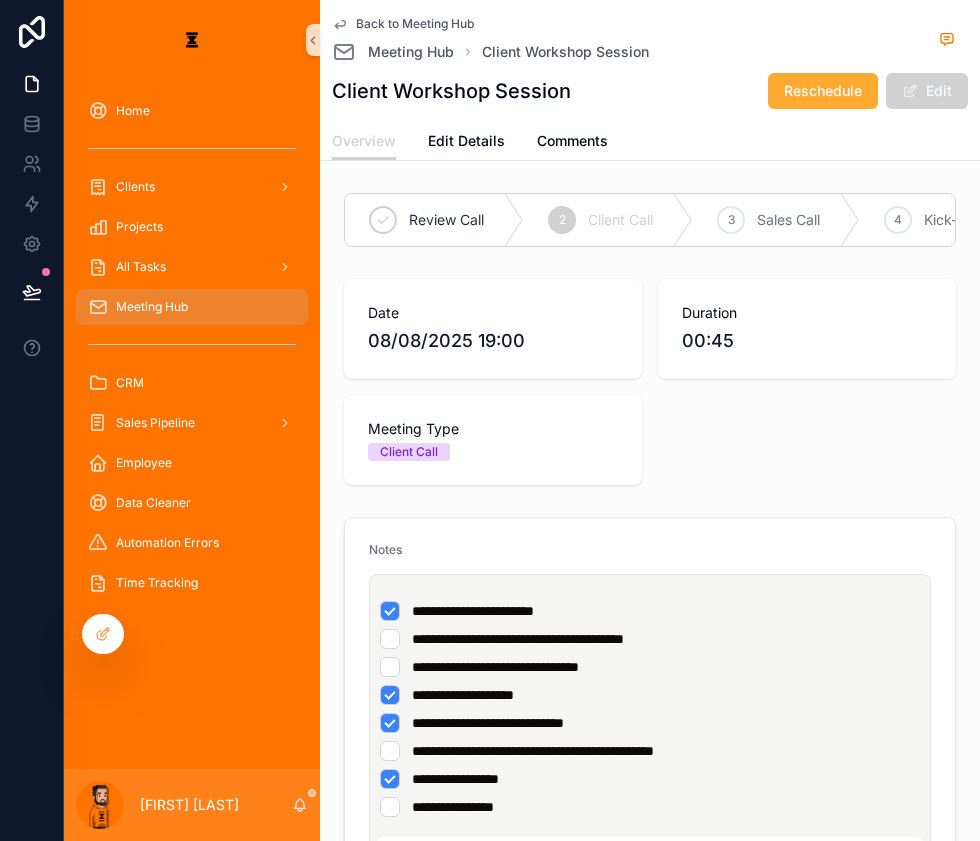 click on "**********" at bounding box center [654, 709] 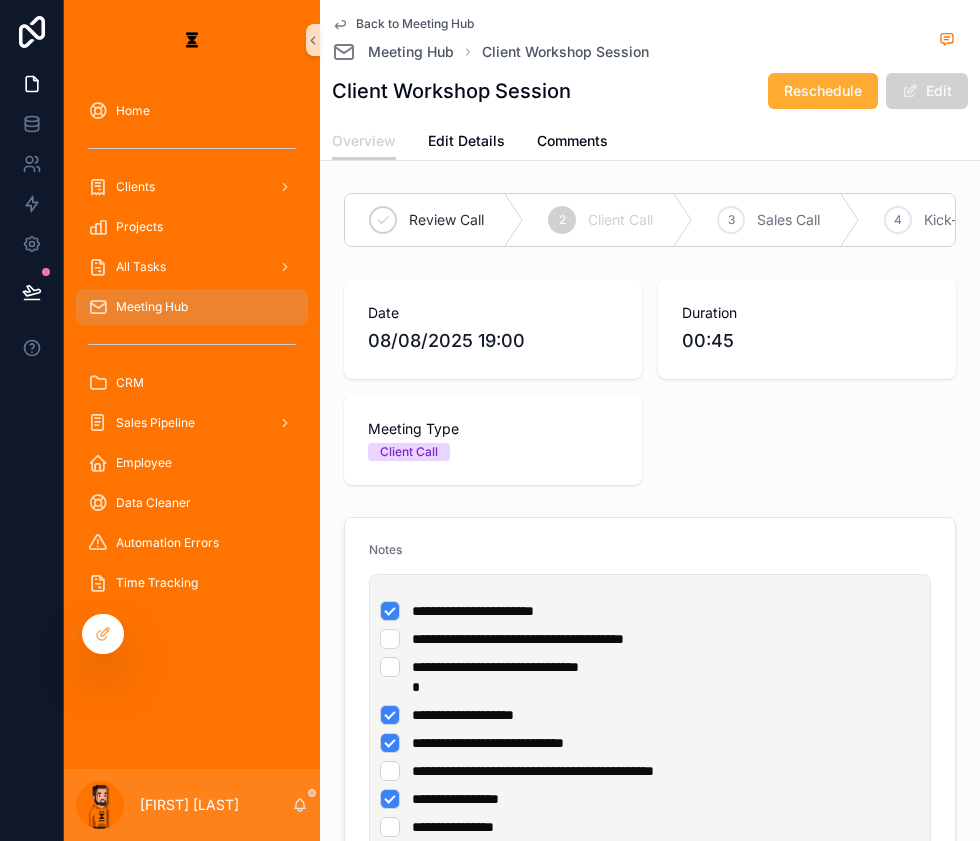 type 